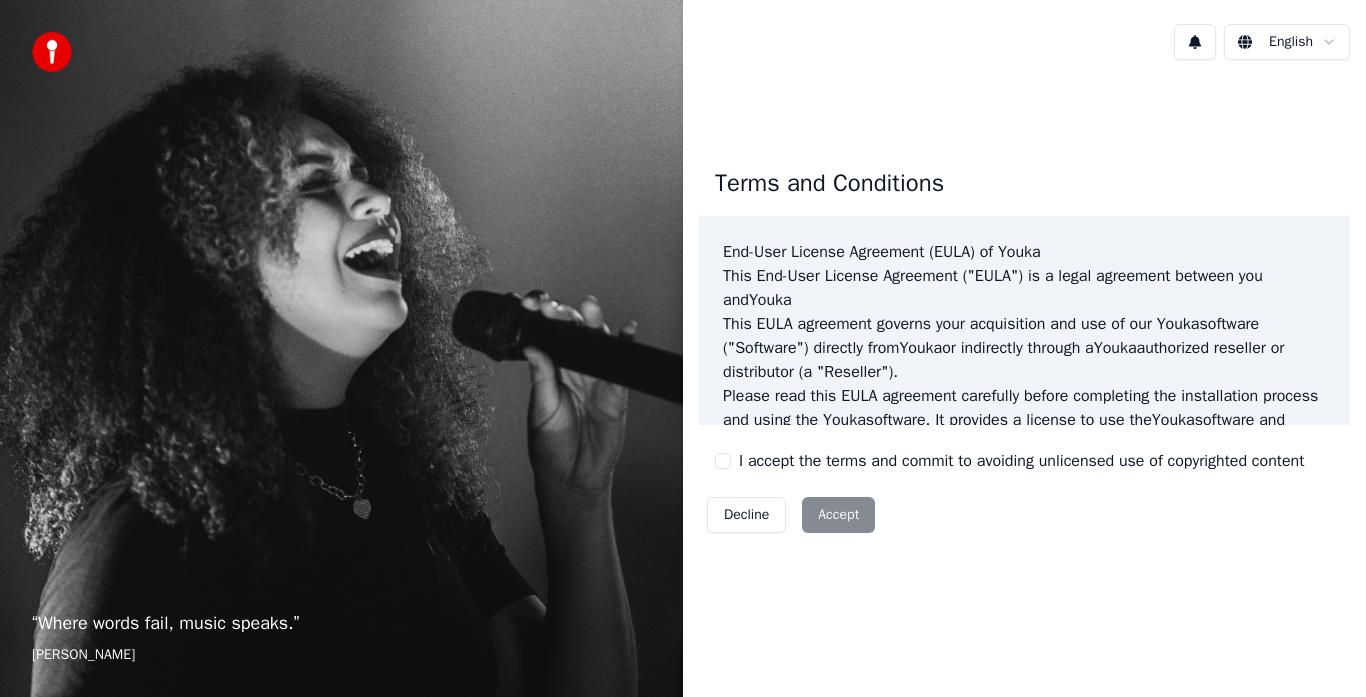 scroll, scrollTop: 0, scrollLeft: 0, axis: both 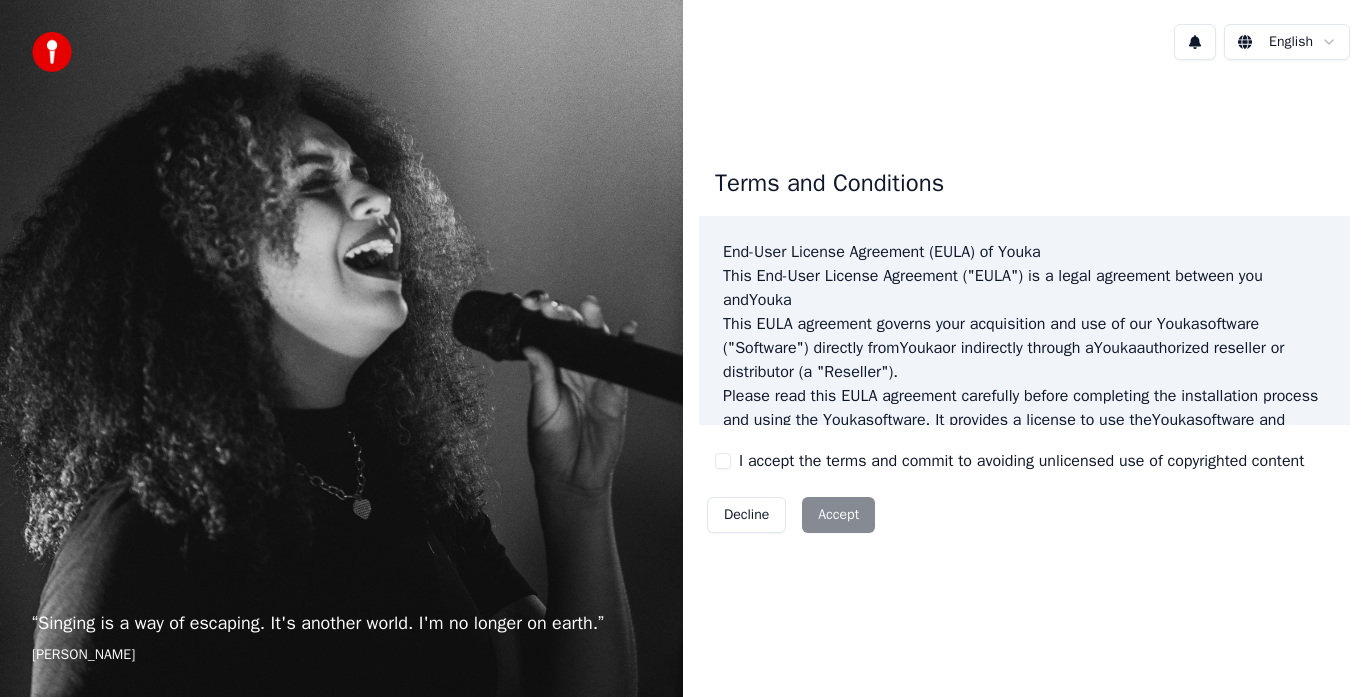 click on "Terms and Conditions End-User License Agreement ([PERSON_NAME]) of   Youka This End-User License Agreement ("[PERSON_NAME]") is a legal agreement between you and  Youka This [PERSON_NAME] agreement governs your acquisition and use of our   Youka  software ("Software") directly from  Youka  or indirectly through a  Youka  authorized reseller or distributor (a "Reseller"). Please read this [PERSON_NAME] agreement carefully before completing the installation process and using the   Youka  software. It provides a license to use the  Youka  software and contains warranty information and liability disclaimers. If you register for a free trial of the   Youka  software, this [PERSON_NAME] agreement will also govern that trial. By clicking "accept" or installing and/or using the  Youka   software, you are confirming your acceptance of the Software and agreeing to become bound by the terms of this [PERSON_NAME] agreement. This [PERSON_NAME] agreement shall apply only to the Software supplied by   [PERSON_NAME] Template  for   Youka . License [PERSON_NAME]" at bounding box center (1024, 346) 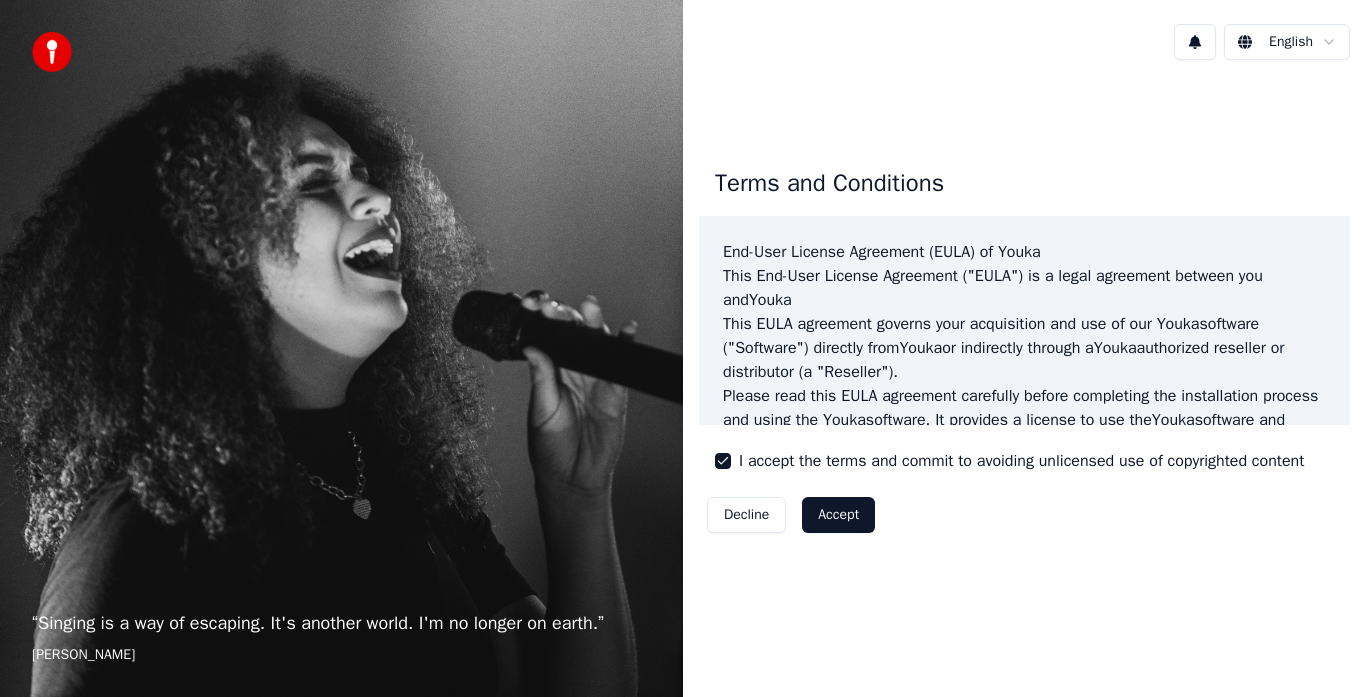 click on "Accept" at bounding box center (838, 515) 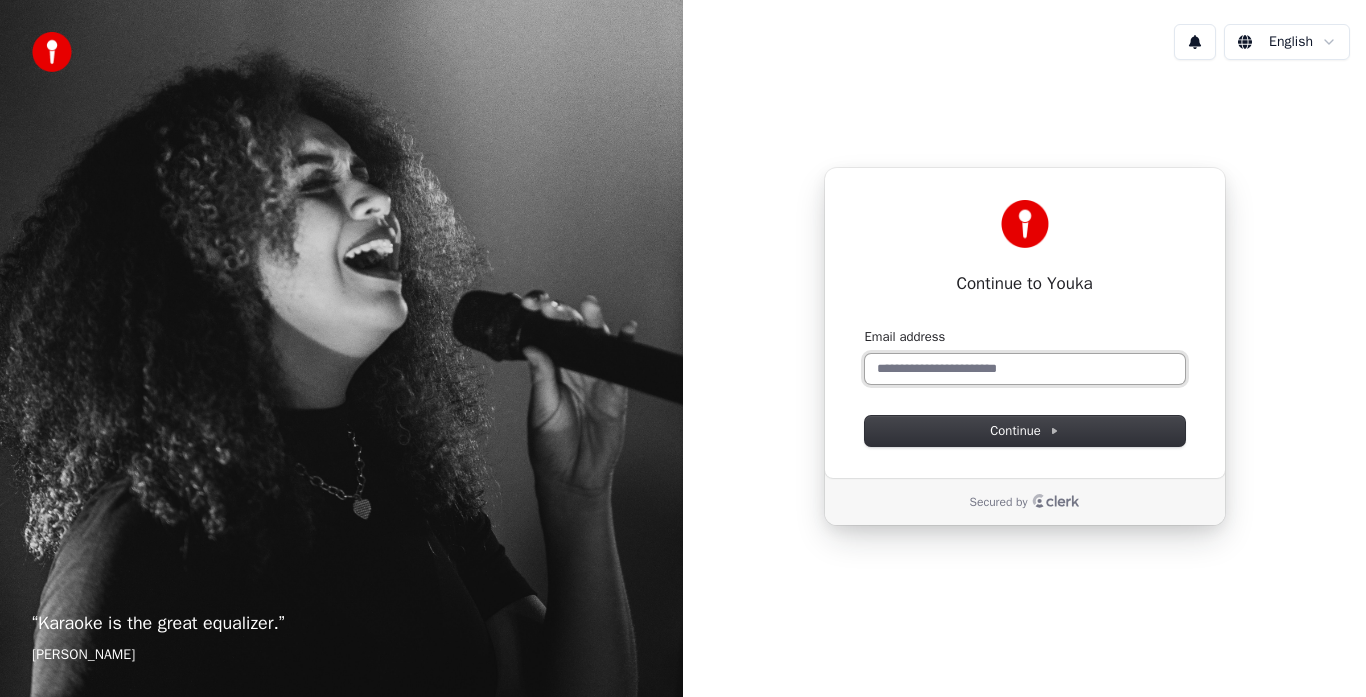 click on "Email address" at bounding box center (1025, 369) 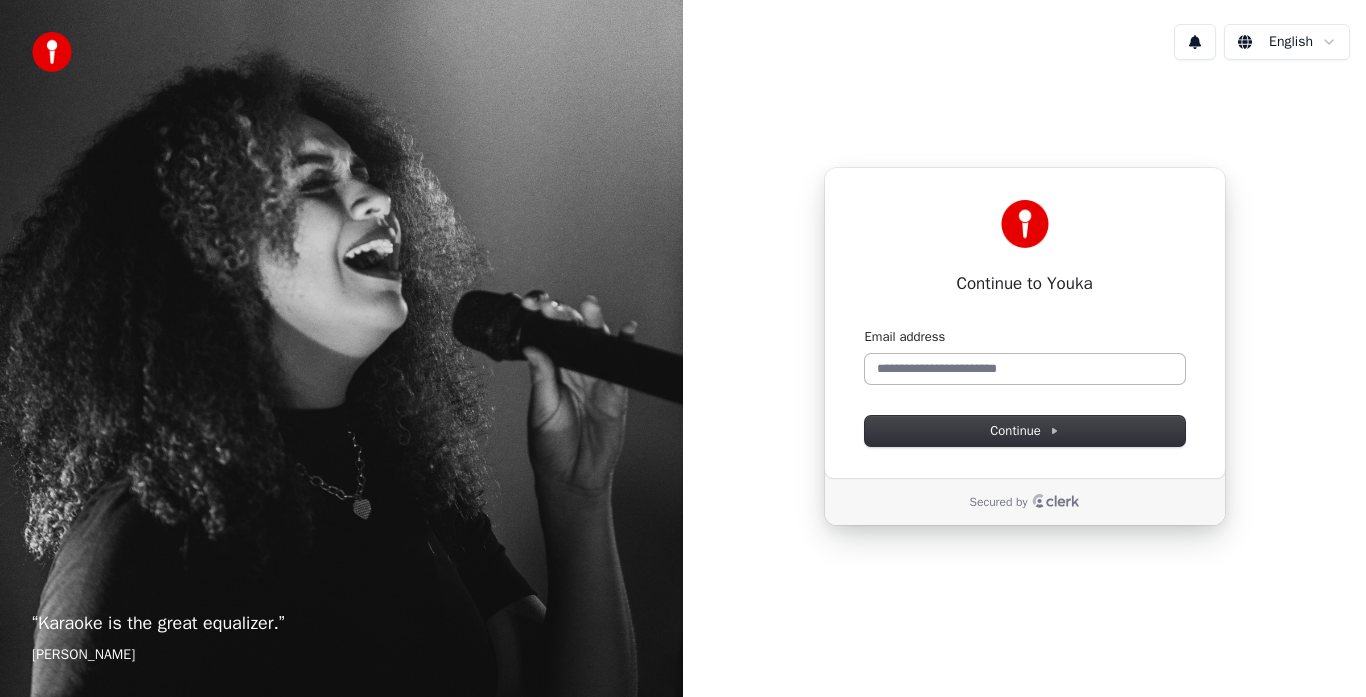 drag, startPoint x: 720, startPoint y: 327, endPoint x: 891, endPoint y: 376, distance: 177.88199 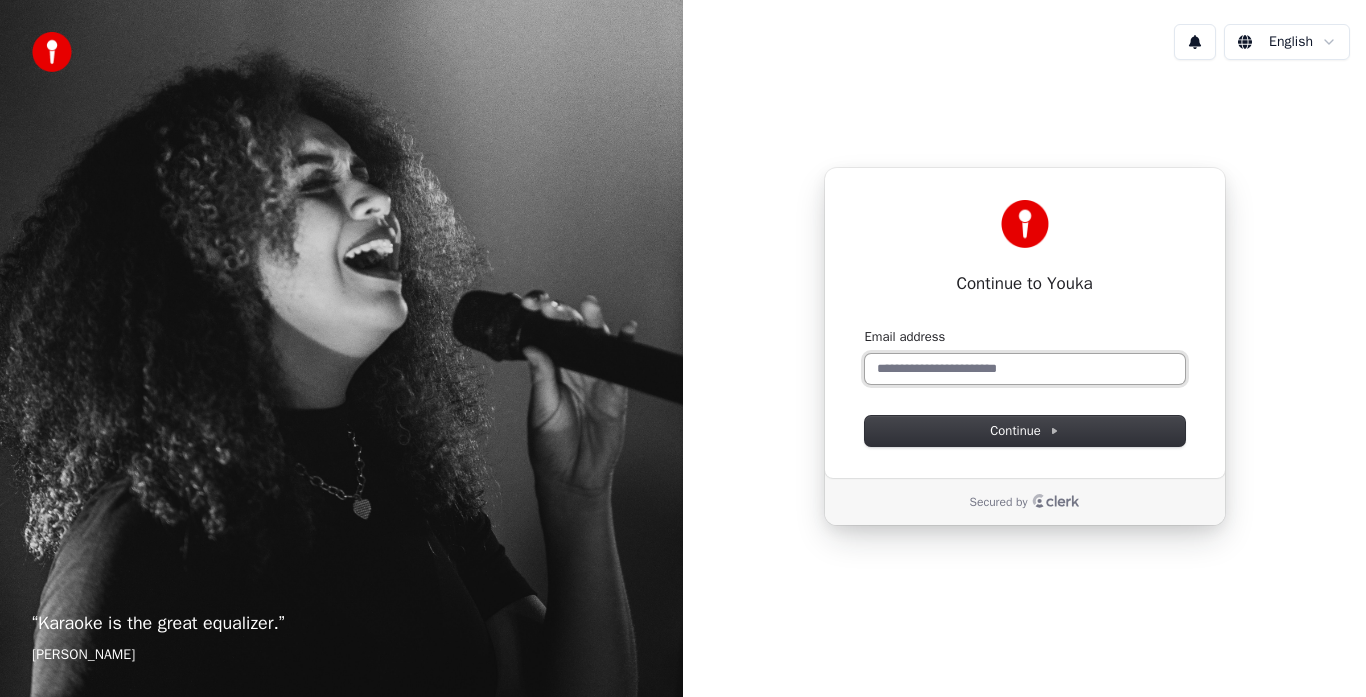 click on "Email address" at bounding box center (1025, 369) 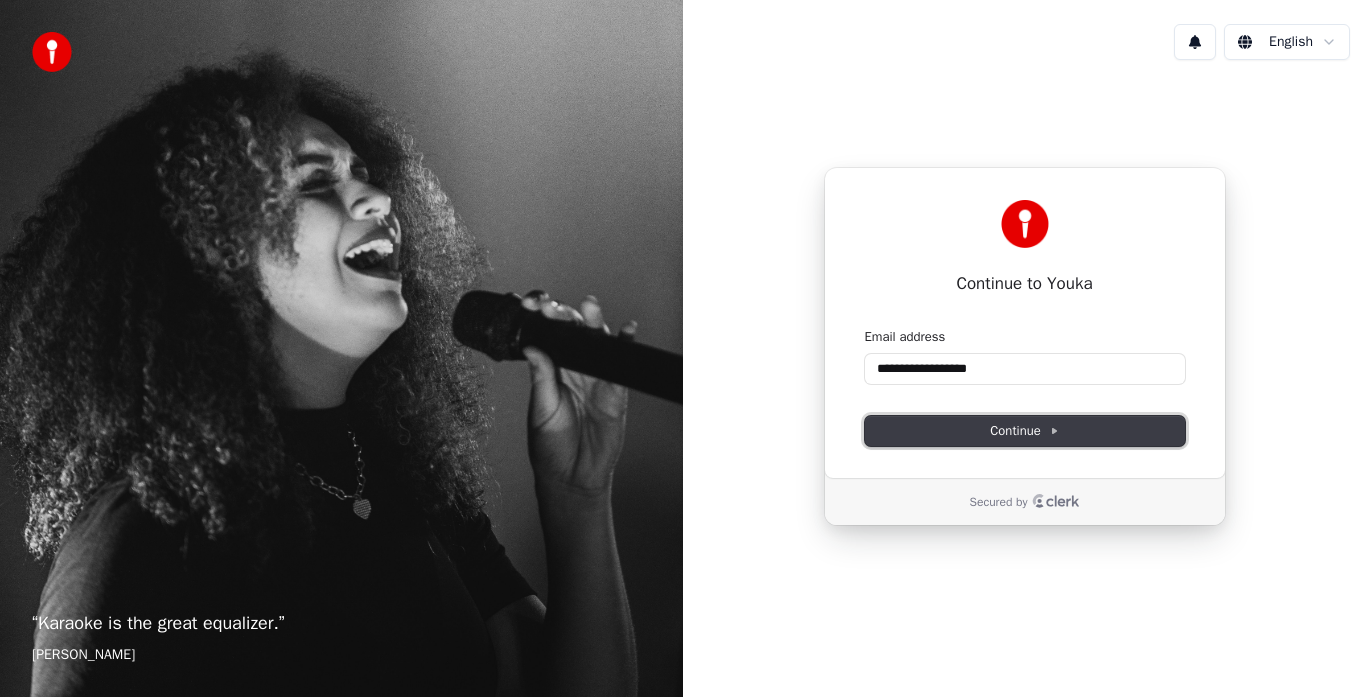 click on "Continue" at bounding box center (1025, 431) 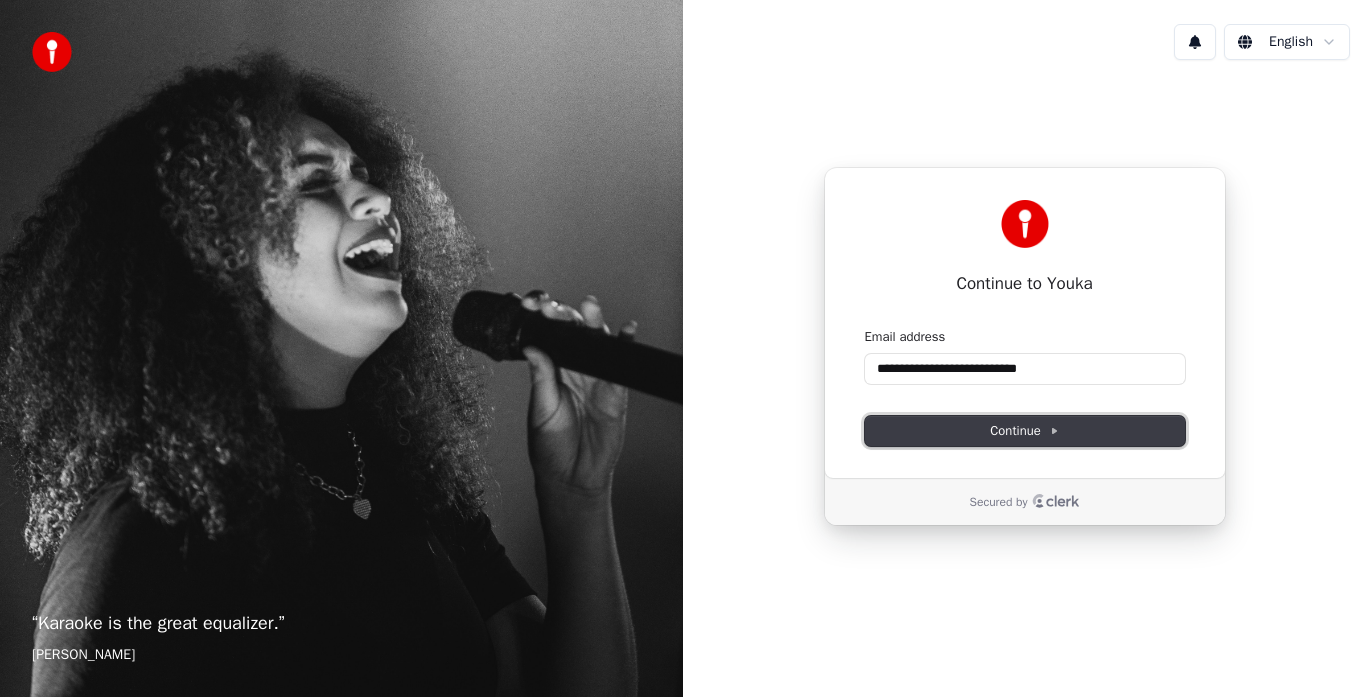 click on "Continue" at bounding box center (1024, 431) 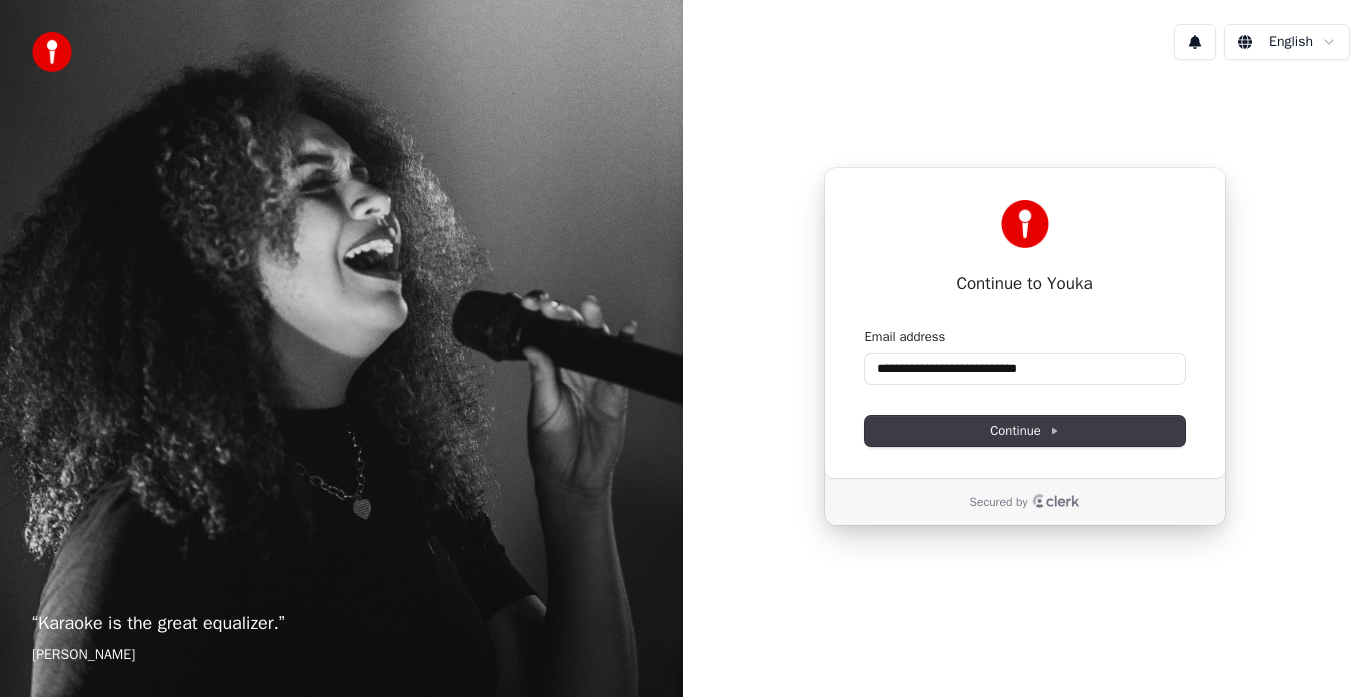 type on "**********" 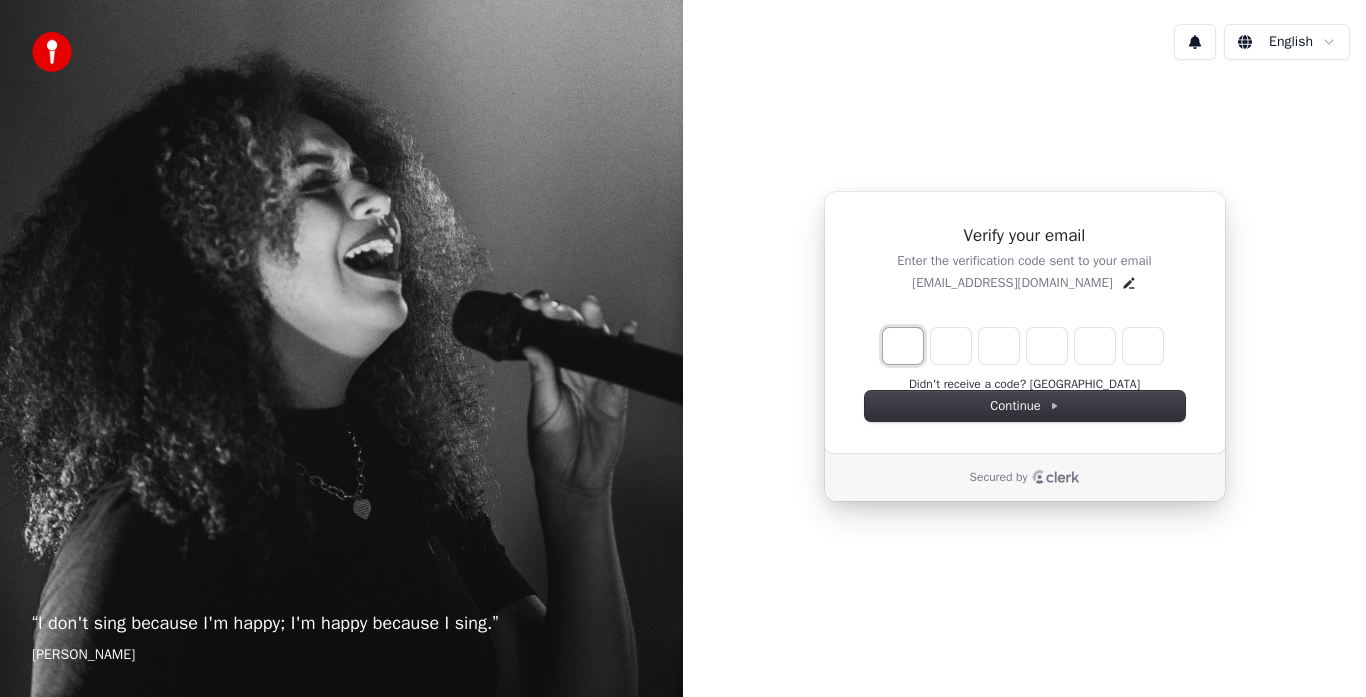 click at bounding box center [903, 346] 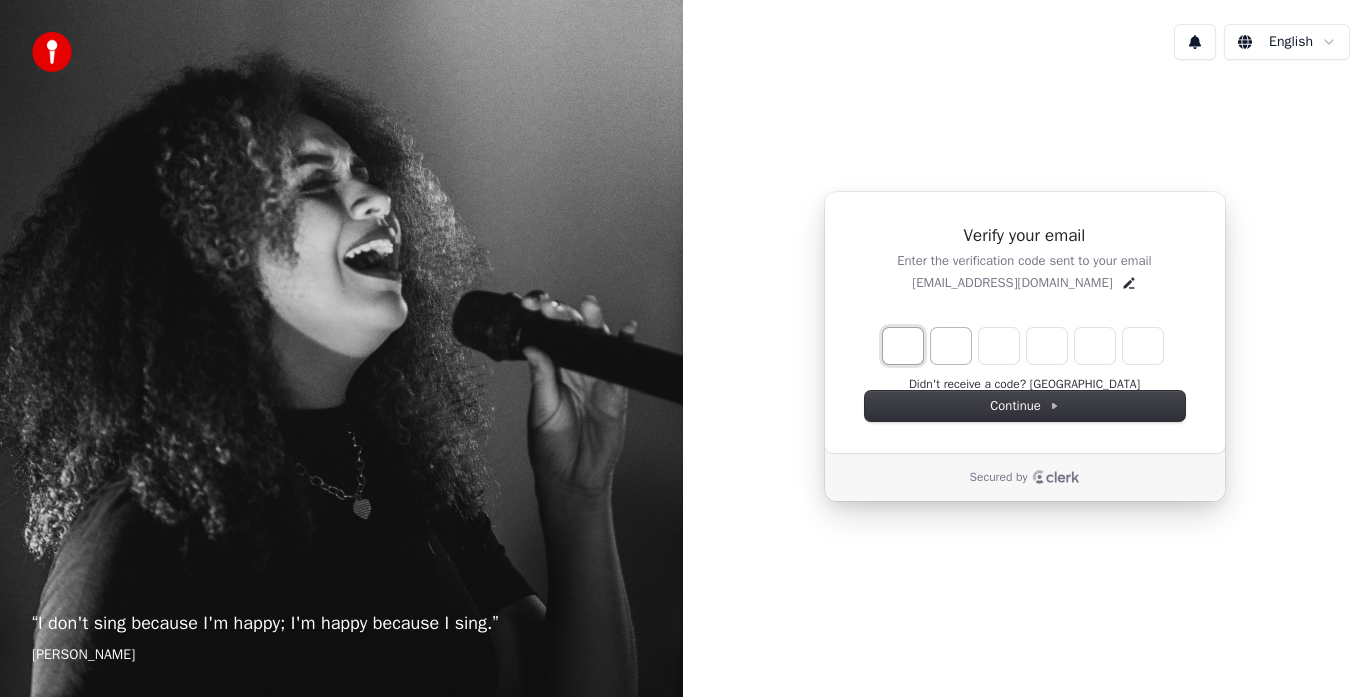 type on "*" 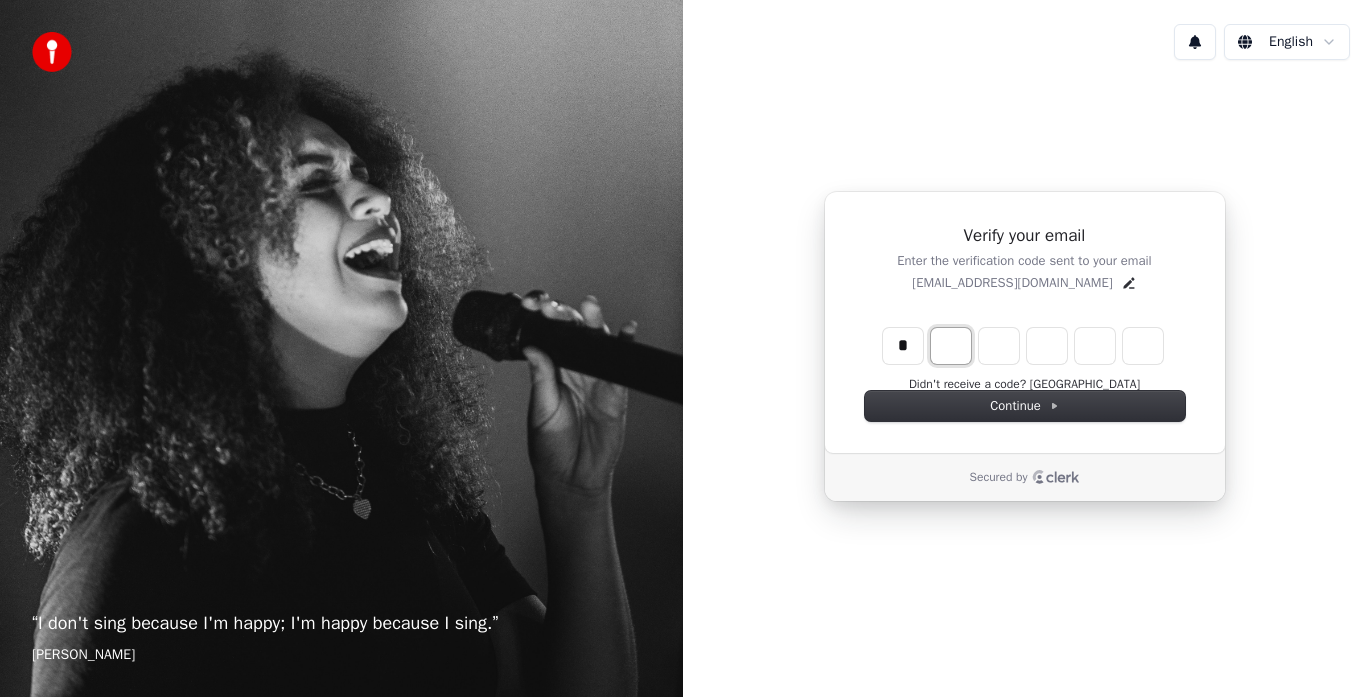 type on "*" 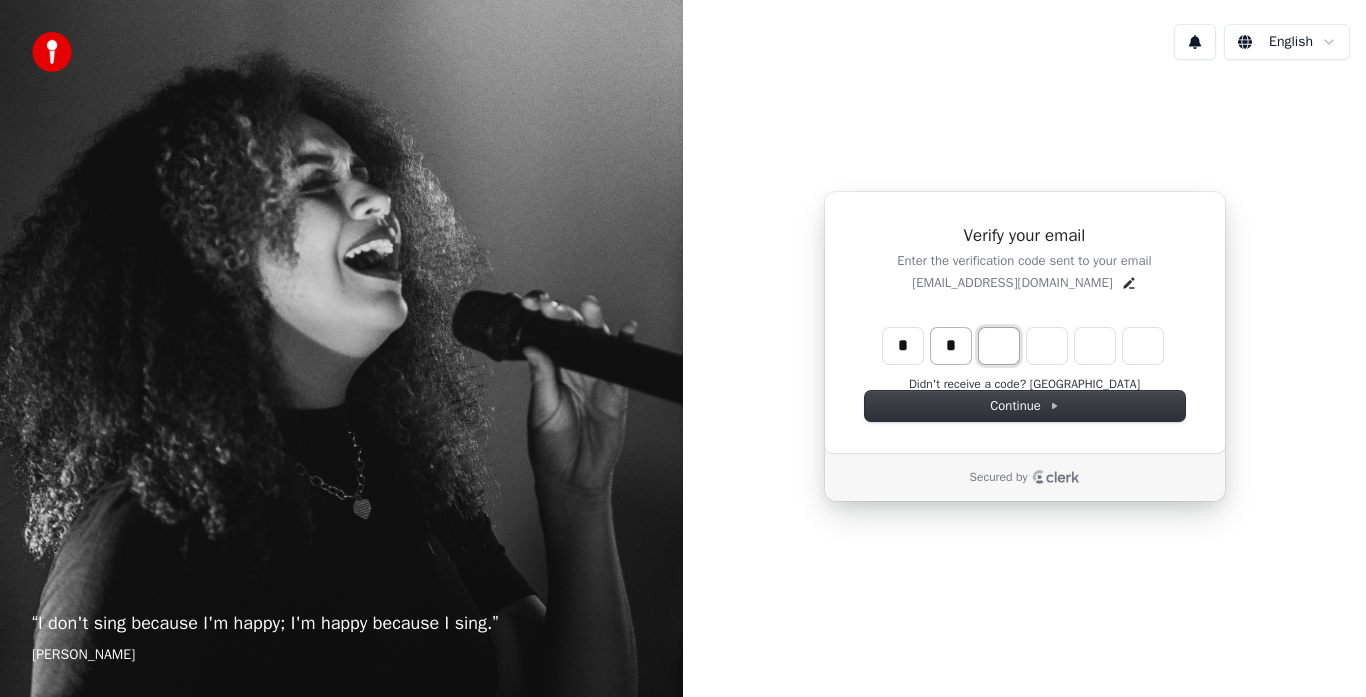 type on "*" 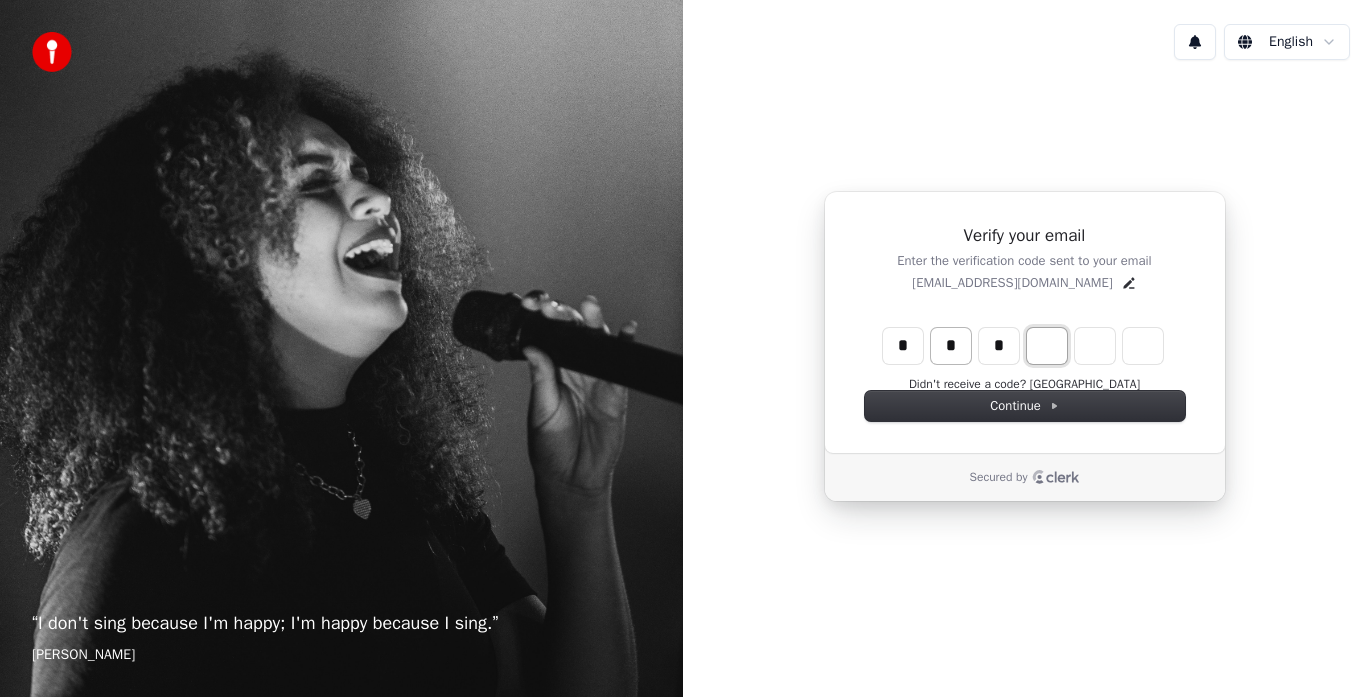 type on "*" 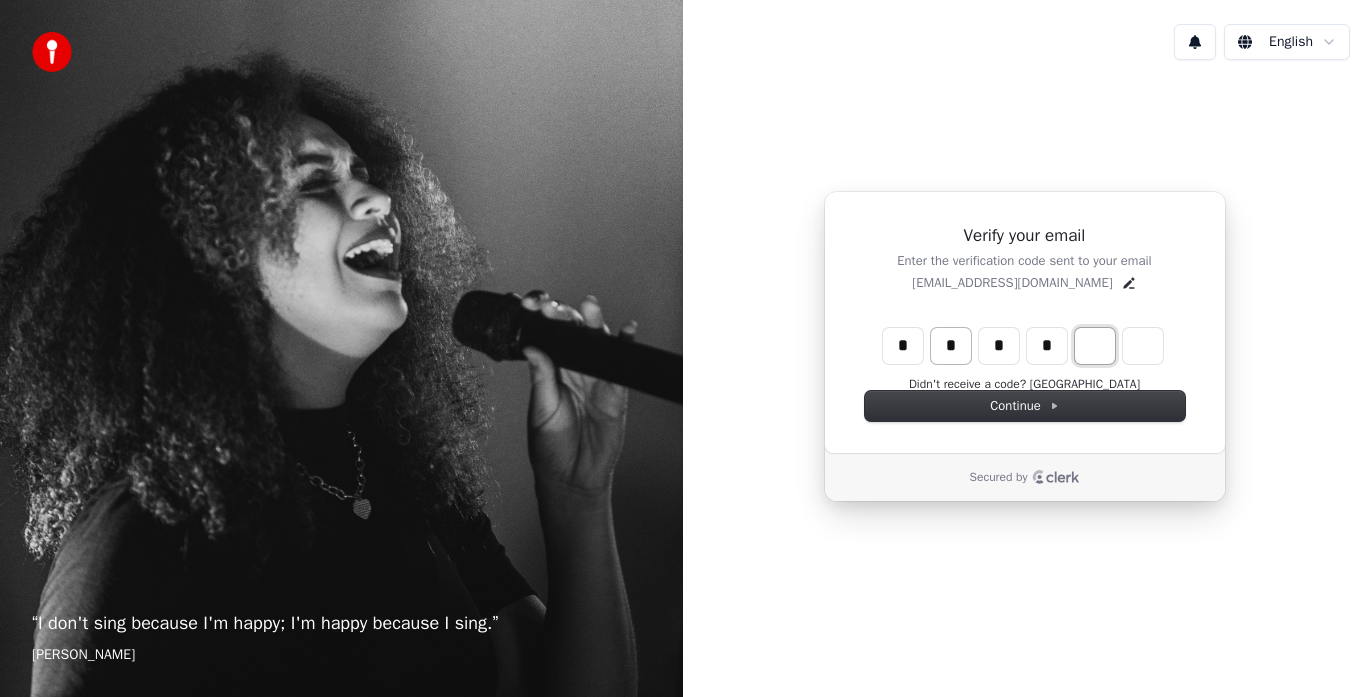 type on "*" 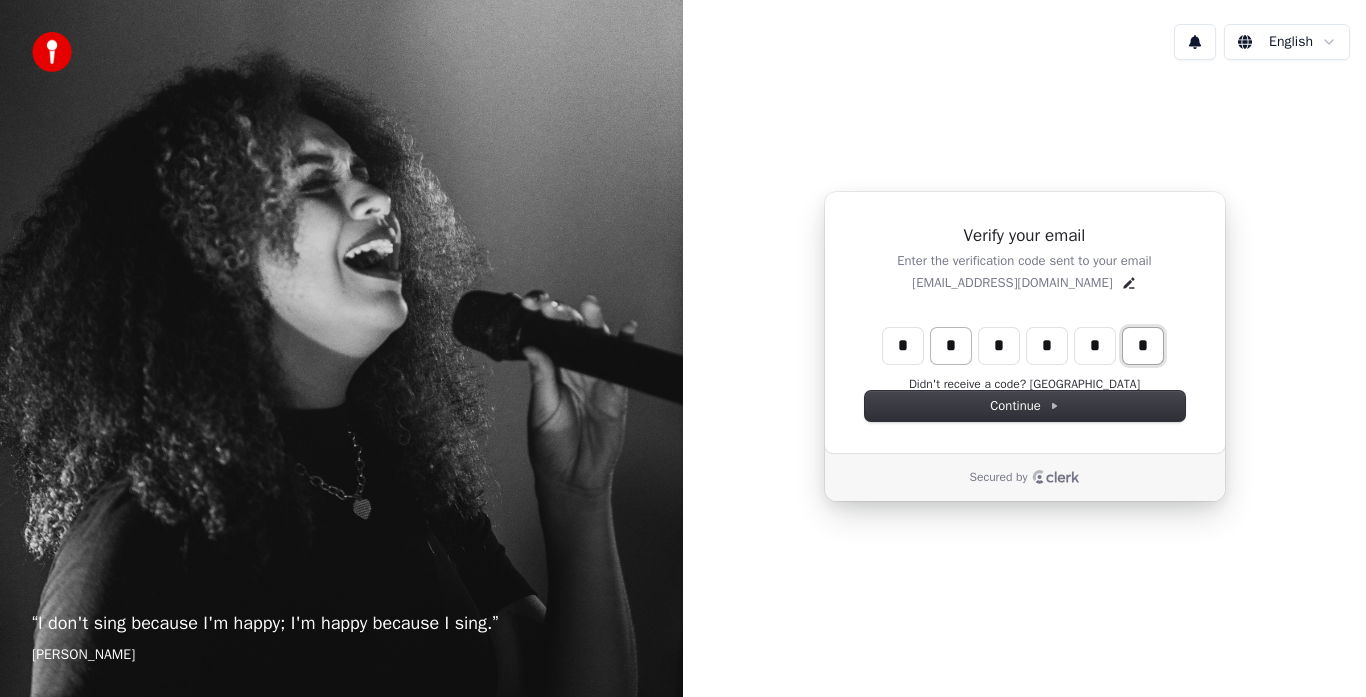 type on "*" 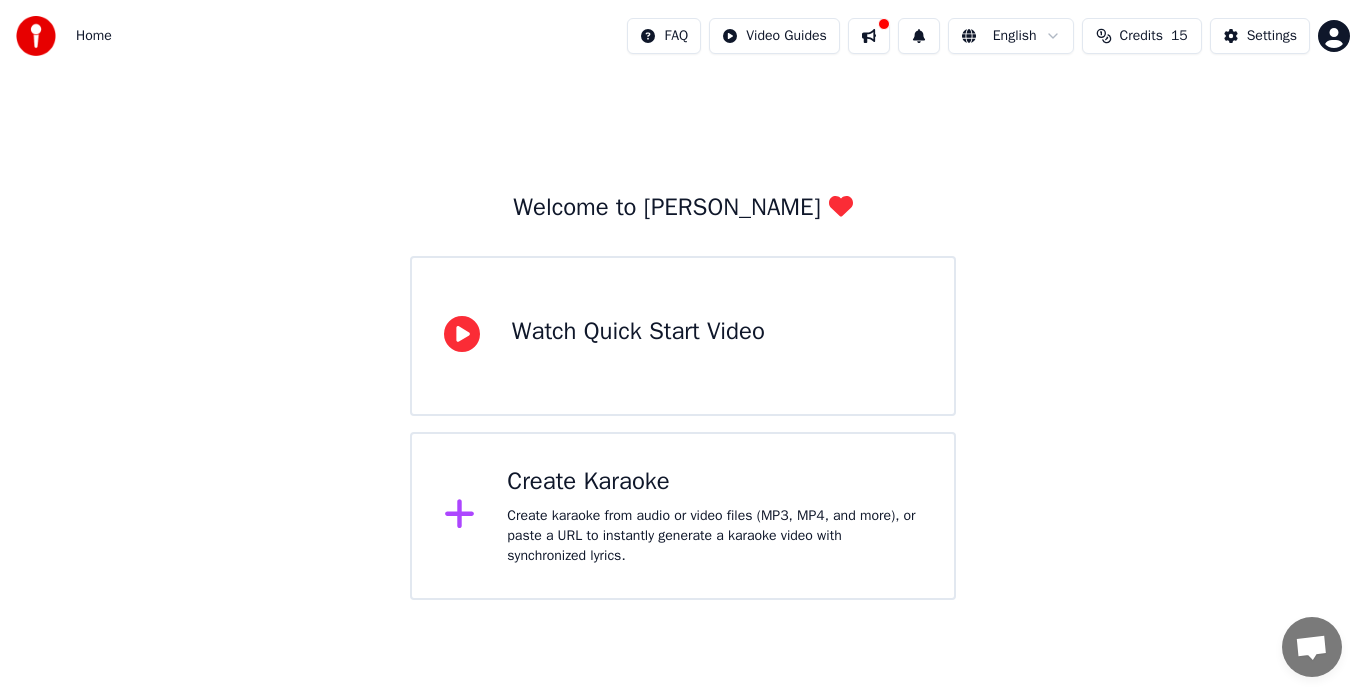 click on "Create Karaoke" at bounding box center [714, 482] 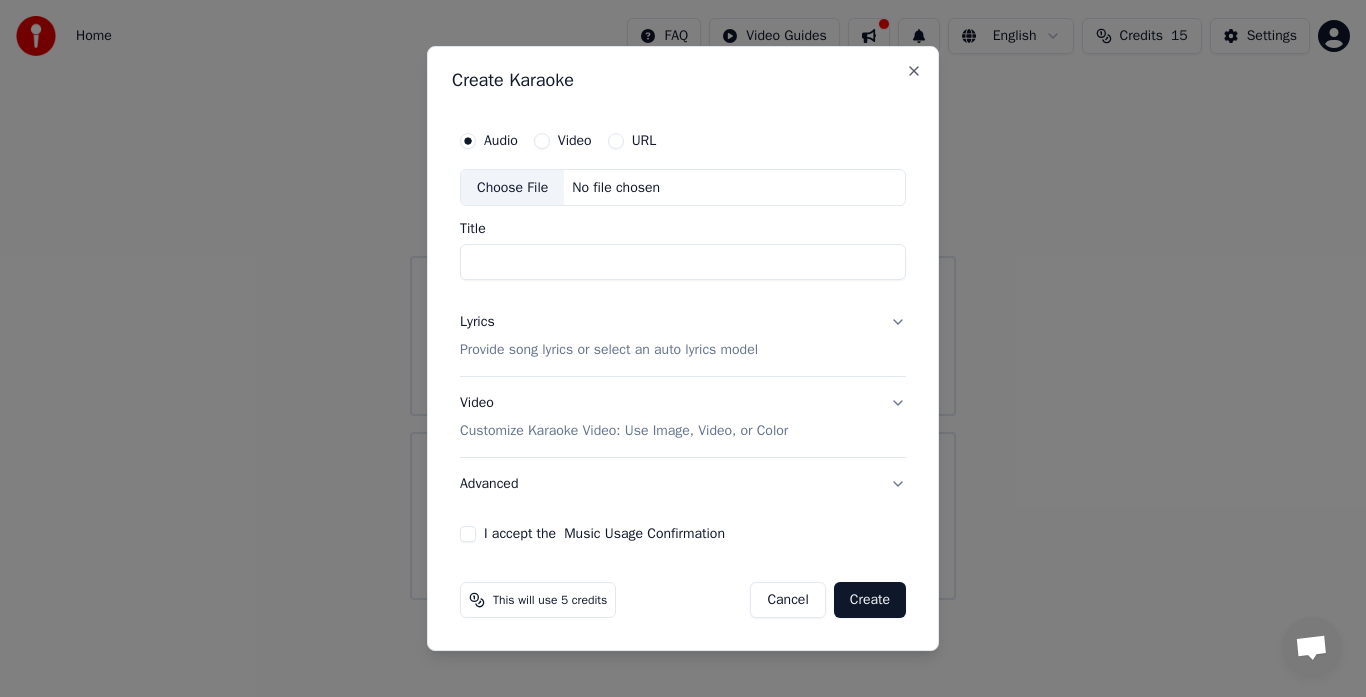 click on "No file chosen" at bounding box center (616, 188) 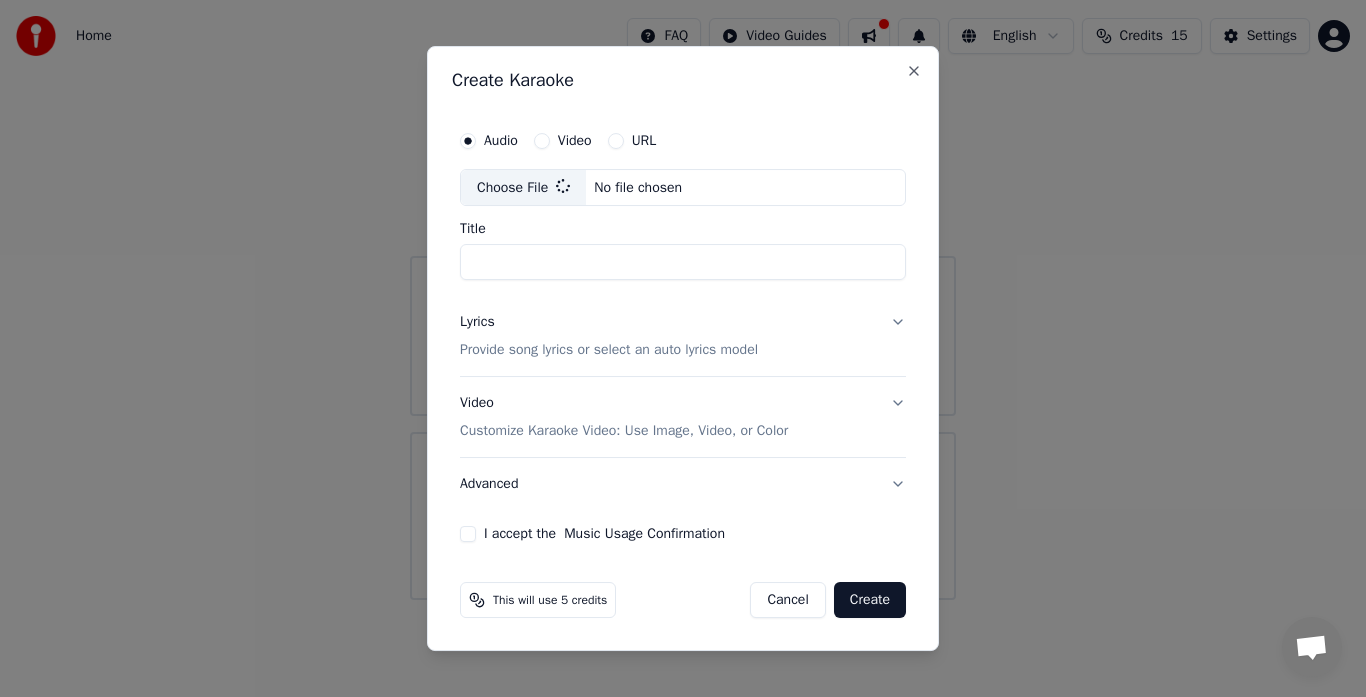 type on "**********" 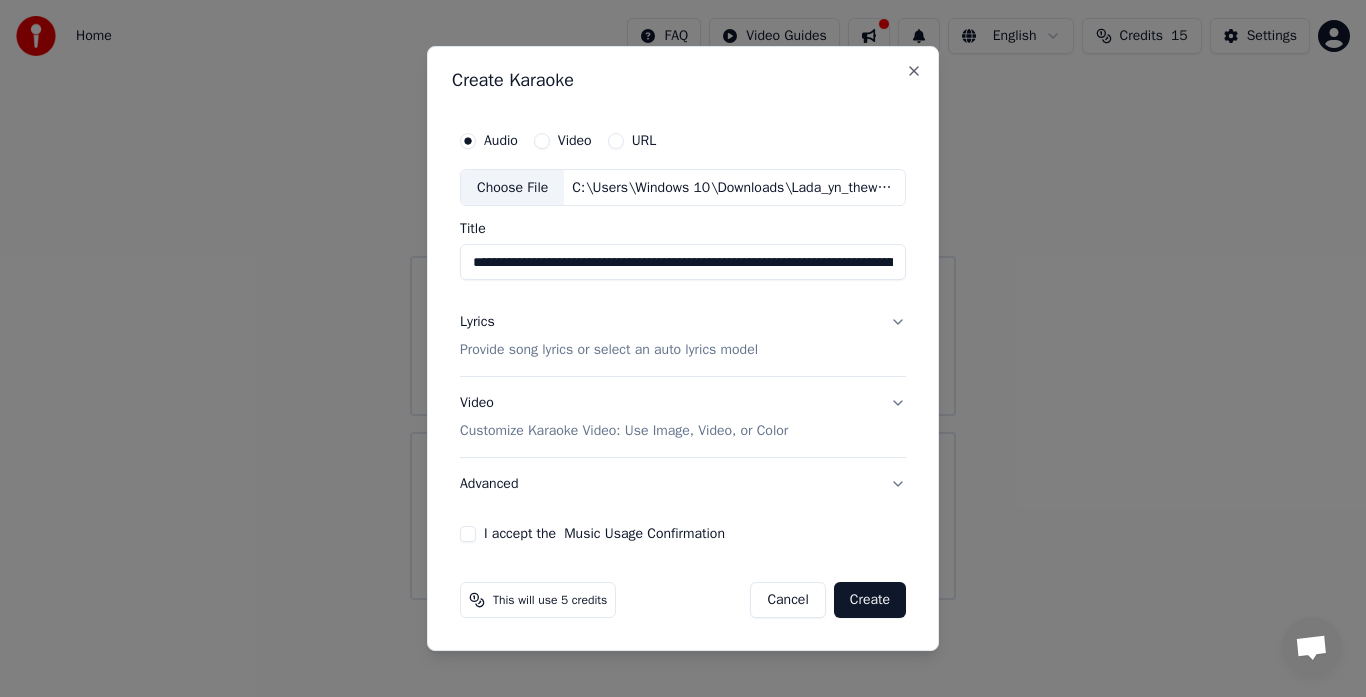click on "Provide song lyrics or select an auto lyrics model" at bounding box center (609, 351) 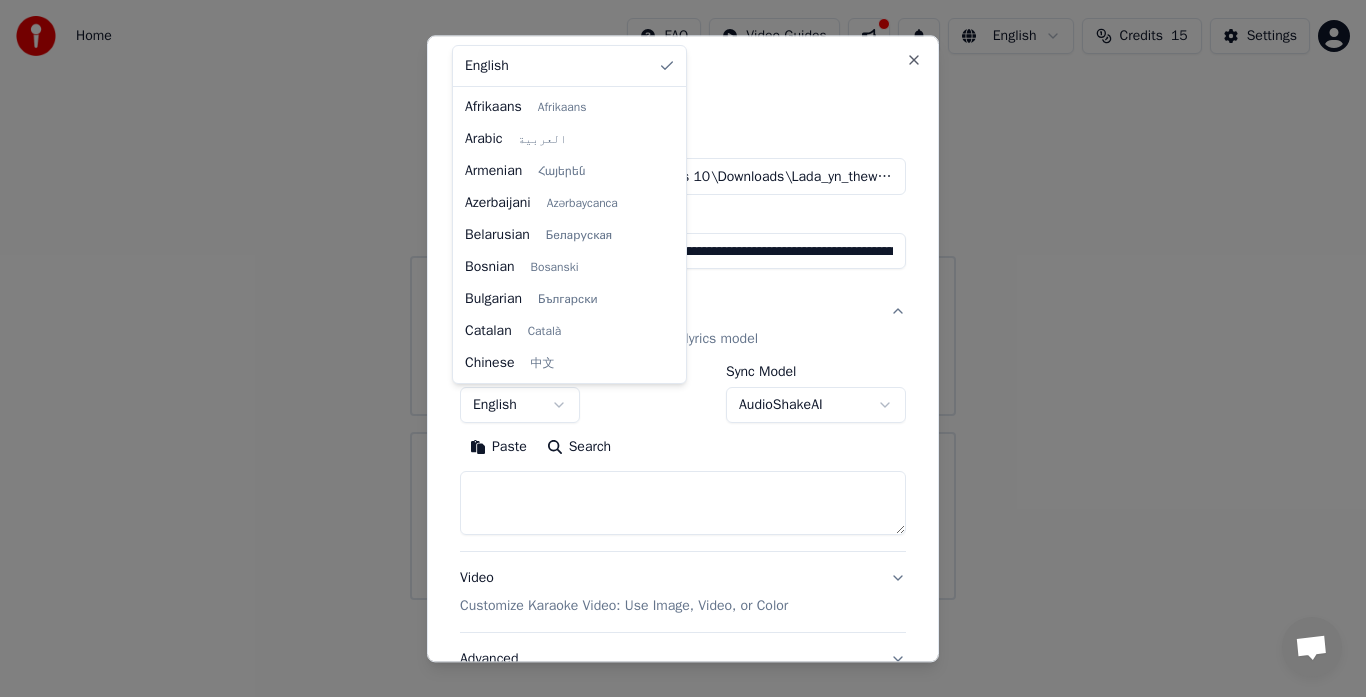 click on "**********" at bounding box center (683, 300) 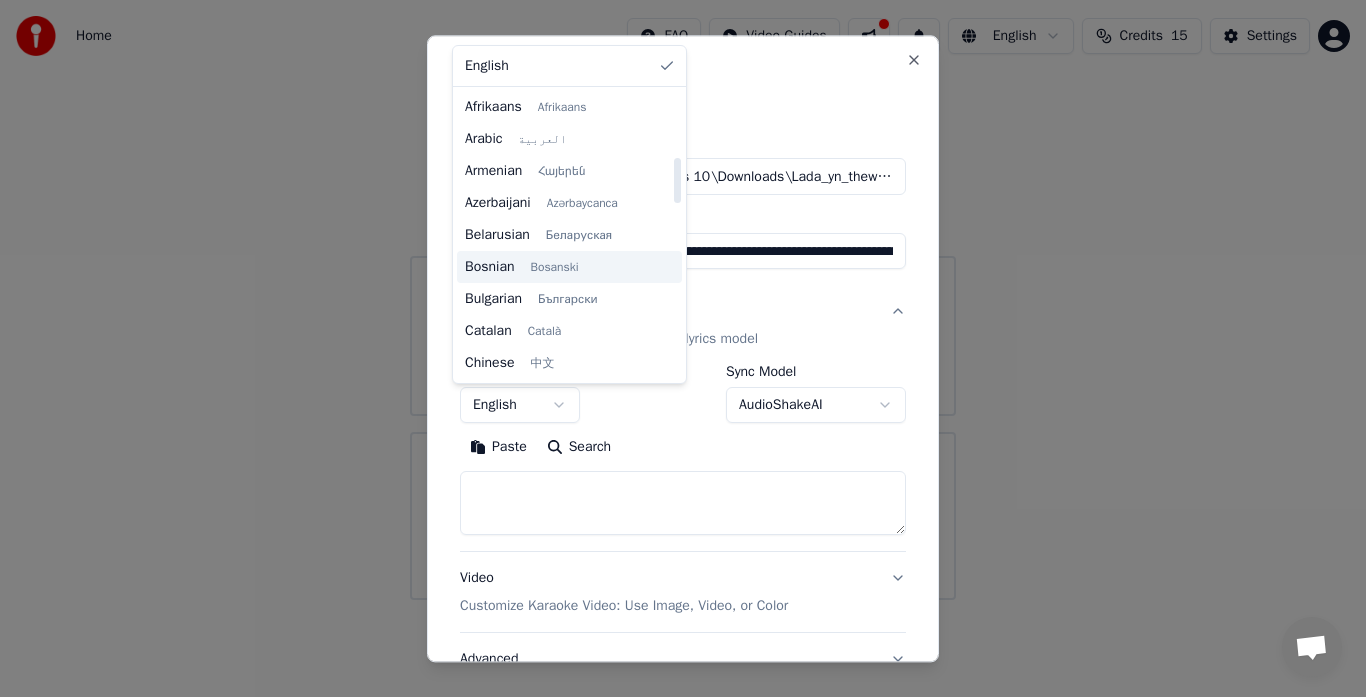 scroll, scrollTop: 1535, scrollLeft: 0, axis: vertical 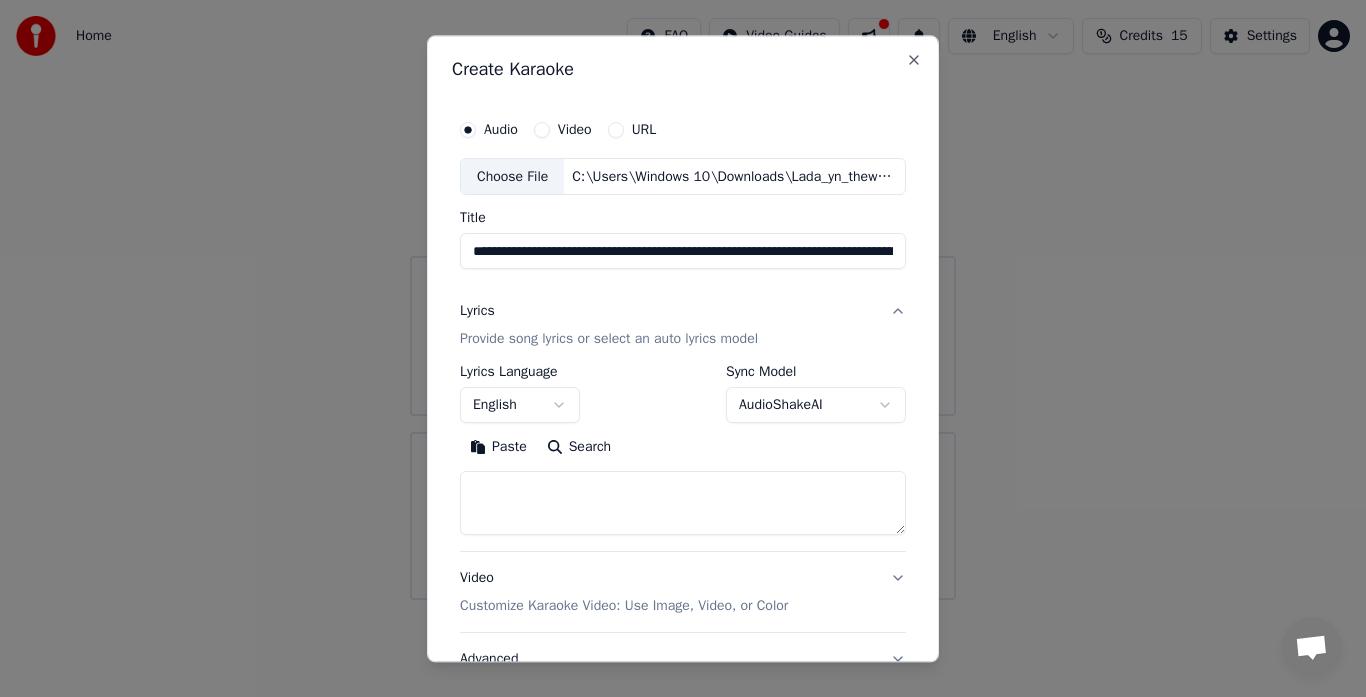click at bounding box center [683, 504] 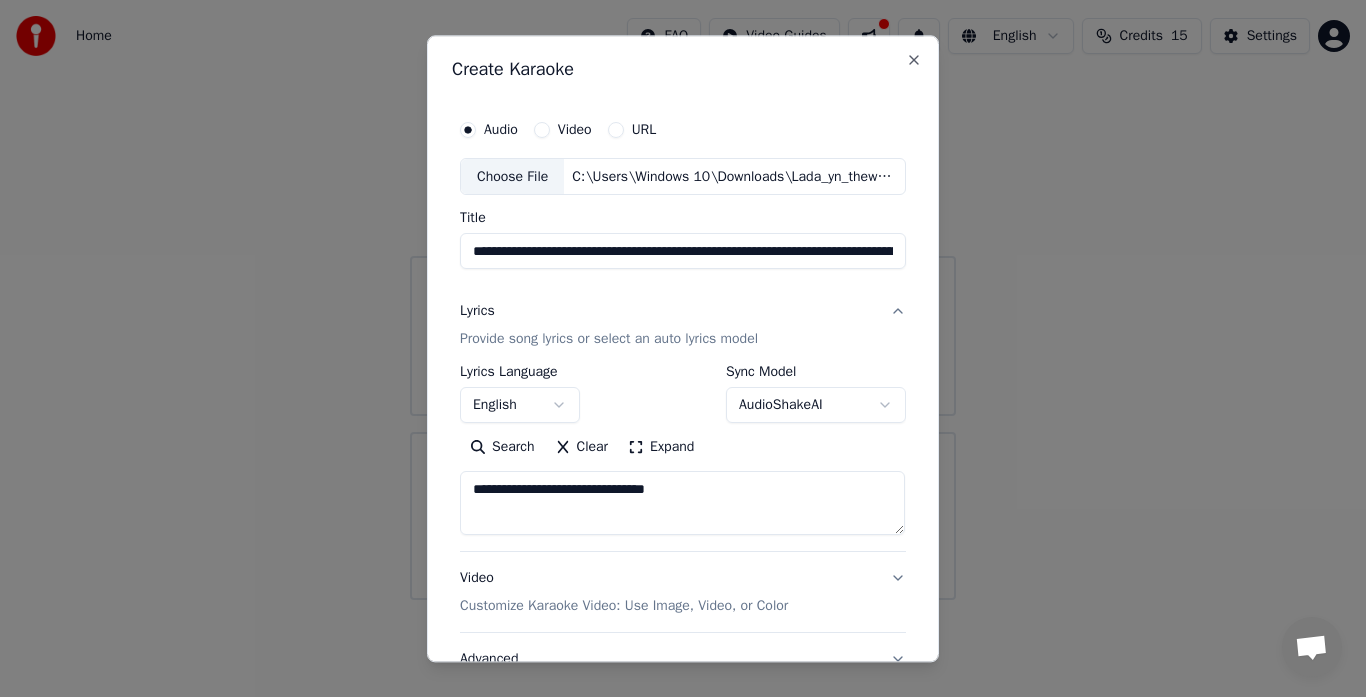 click on "**********" at bounding box center (682, 504) 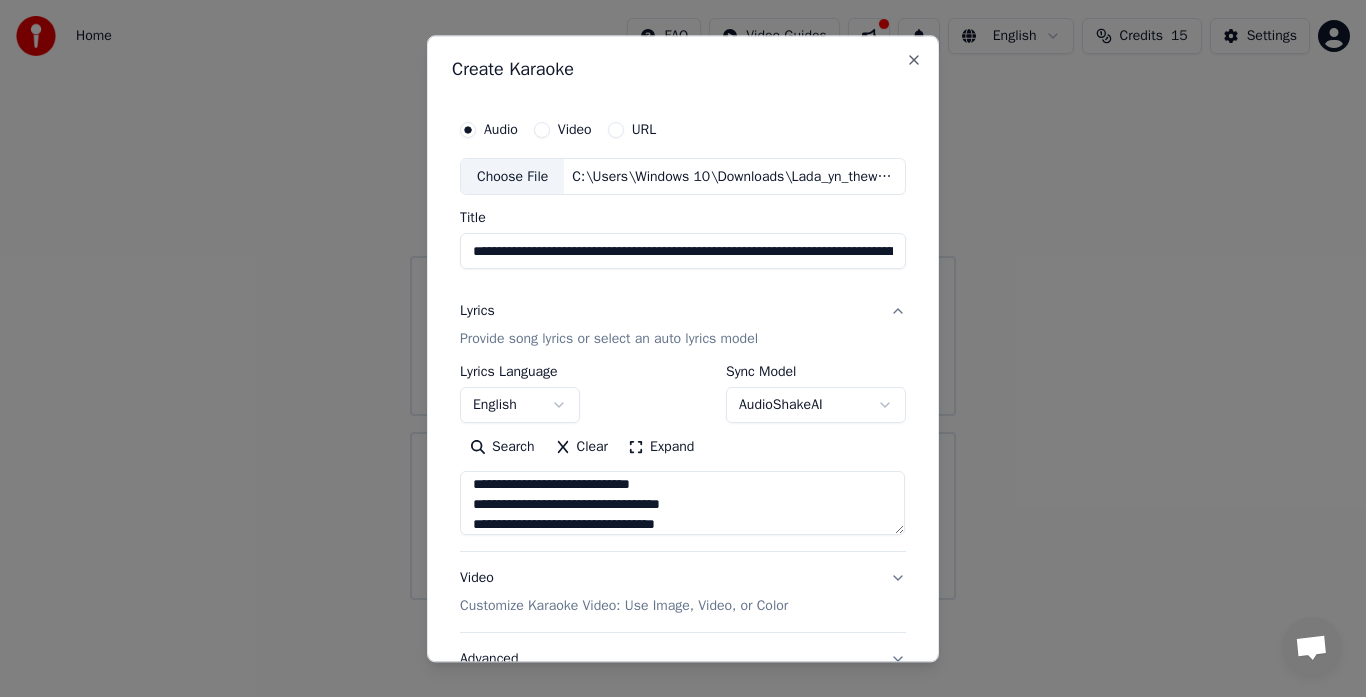 scroll, scrollTop: 525, scrollLeft: 0, axis: vertical 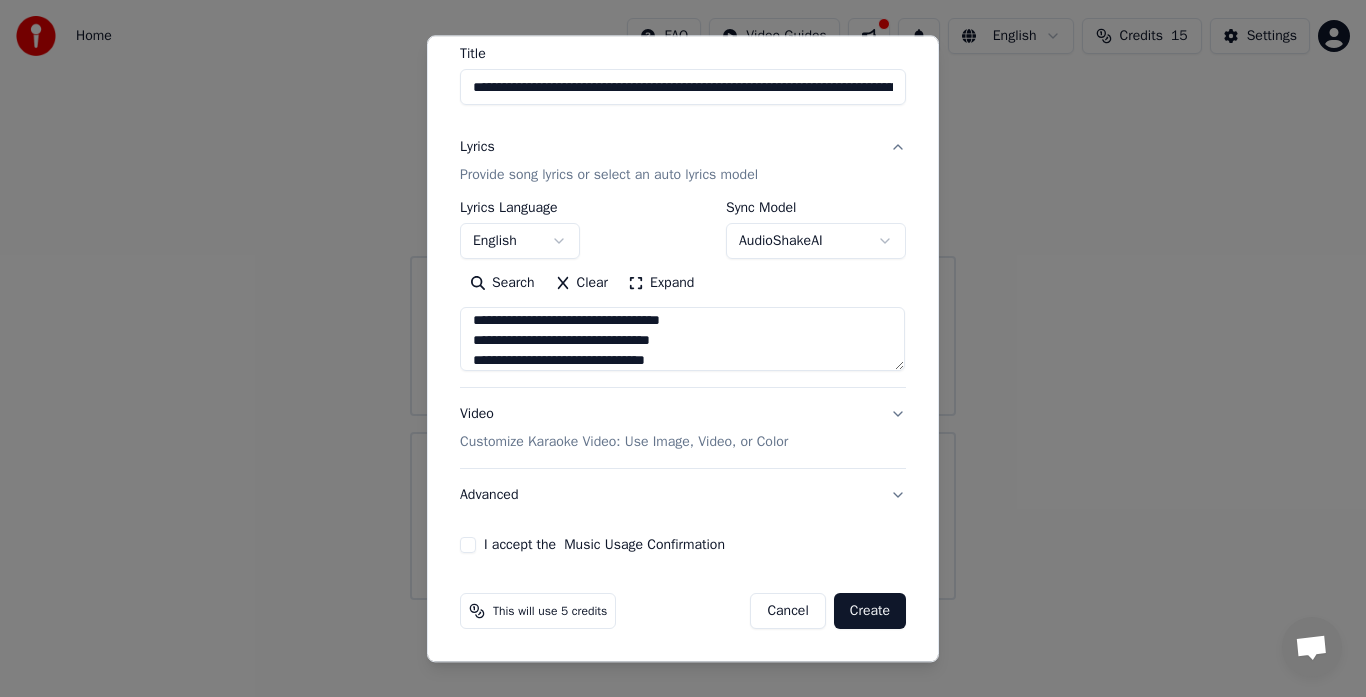 type on "**********" 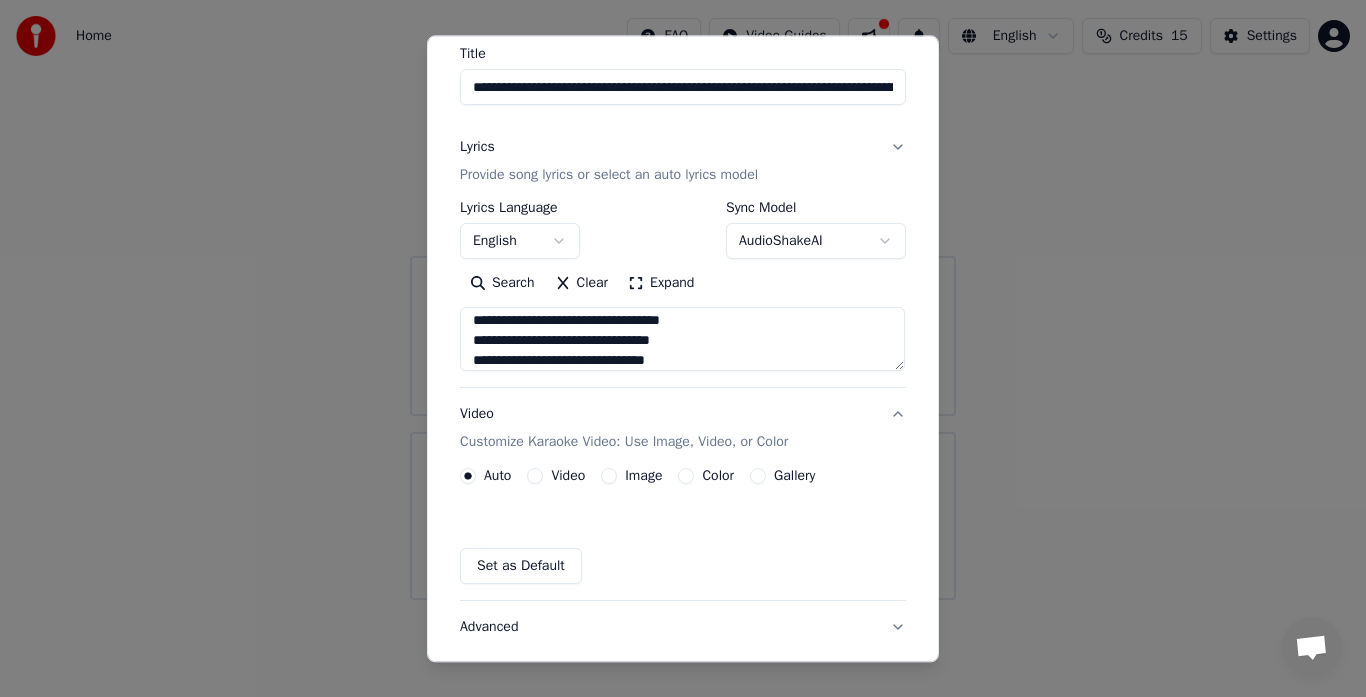 scroll, scrollTop: 111, scrollLeft: 0, axis: vertical 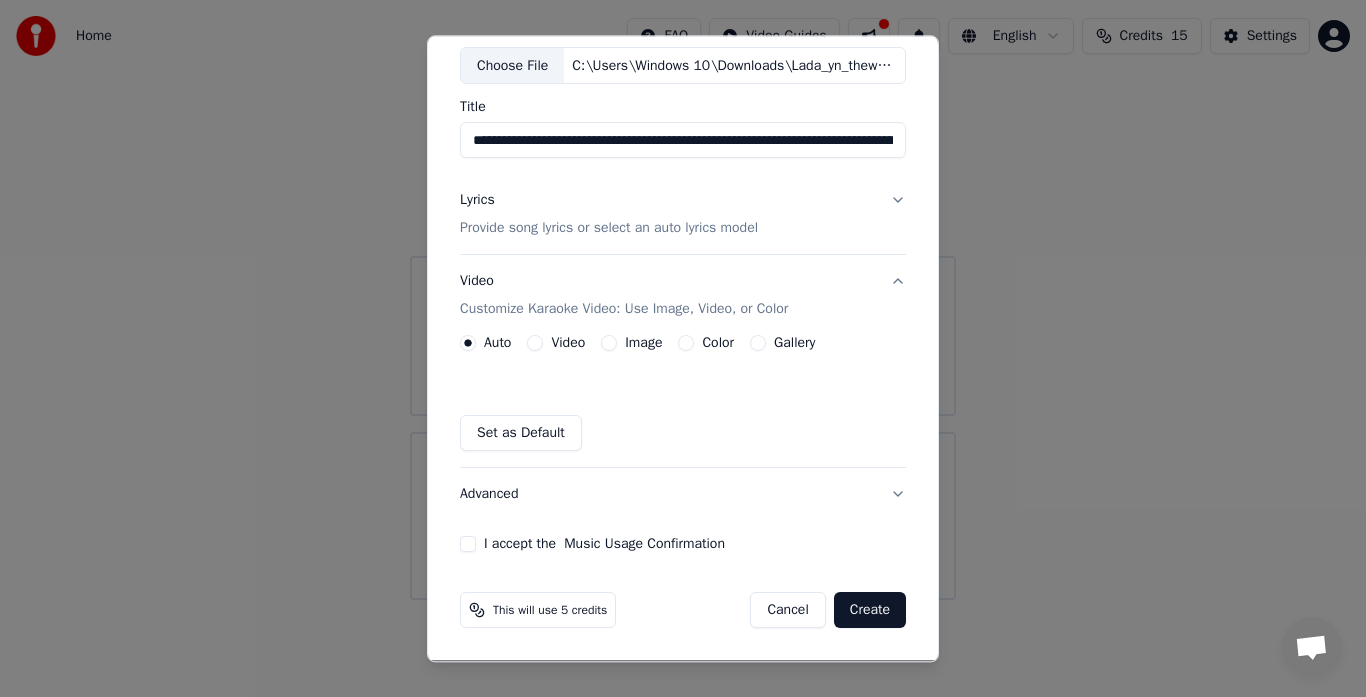 click on "Video" at bounding box center [535, 344] 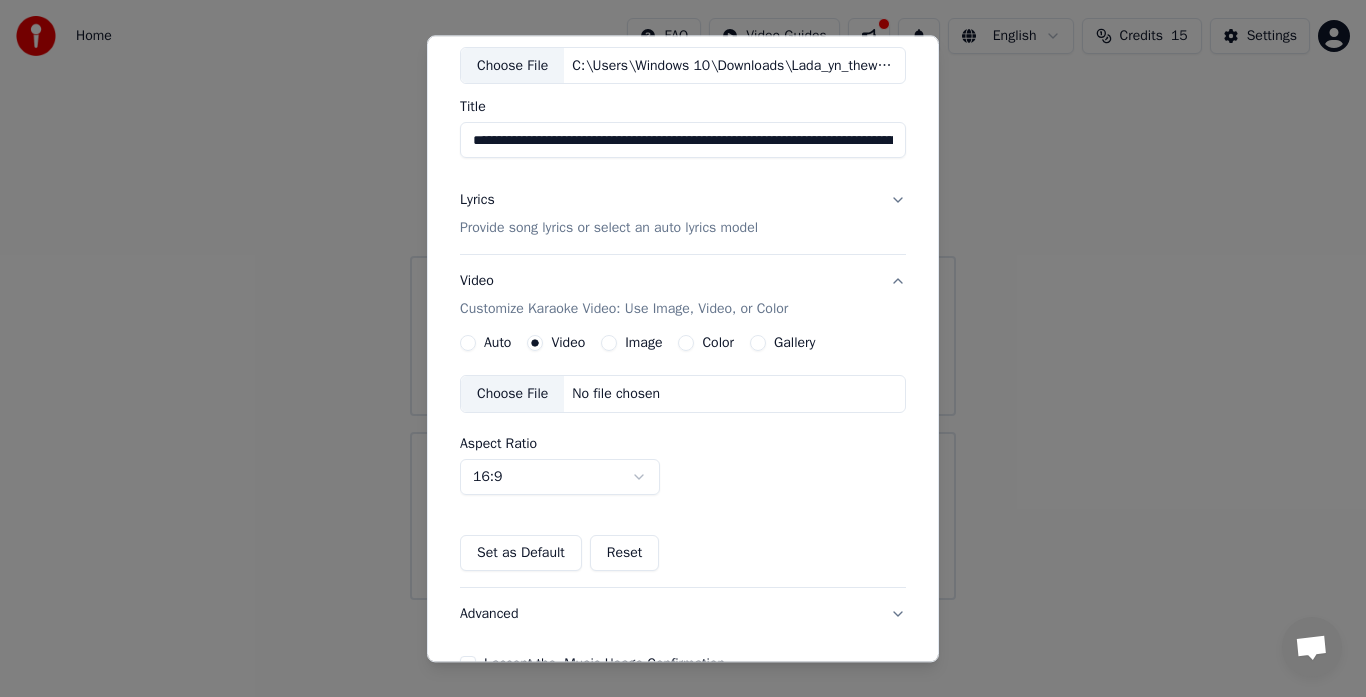 click on "Image" at bounding box center (609, 344) 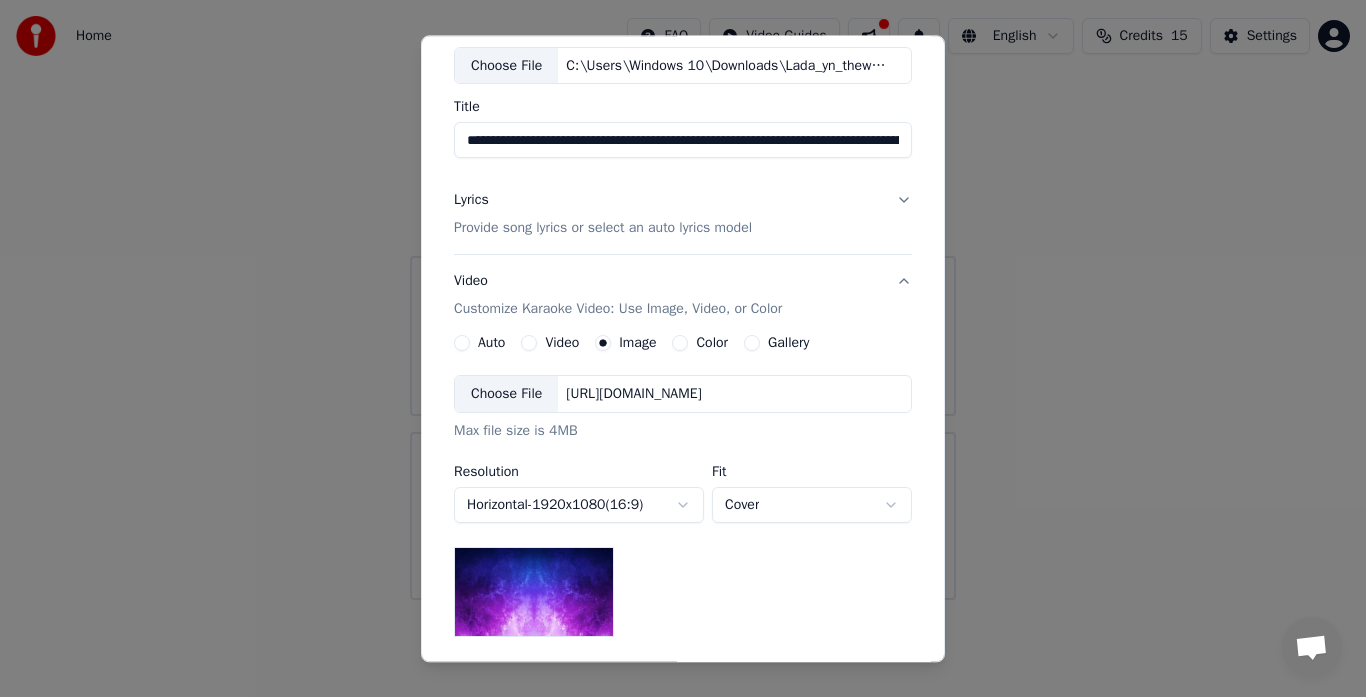 scroll, scrollTop: 372, scrollLeft: 0, axis: vertical 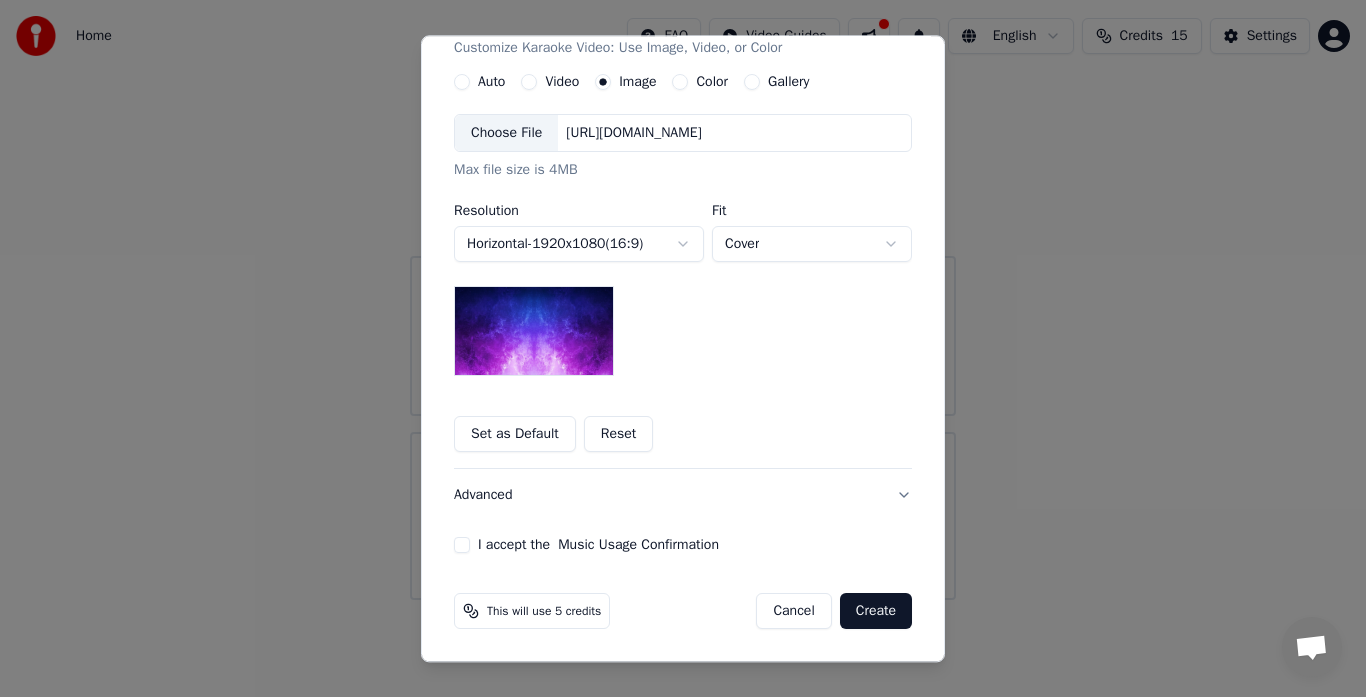 click at bounding box center (534, 332) 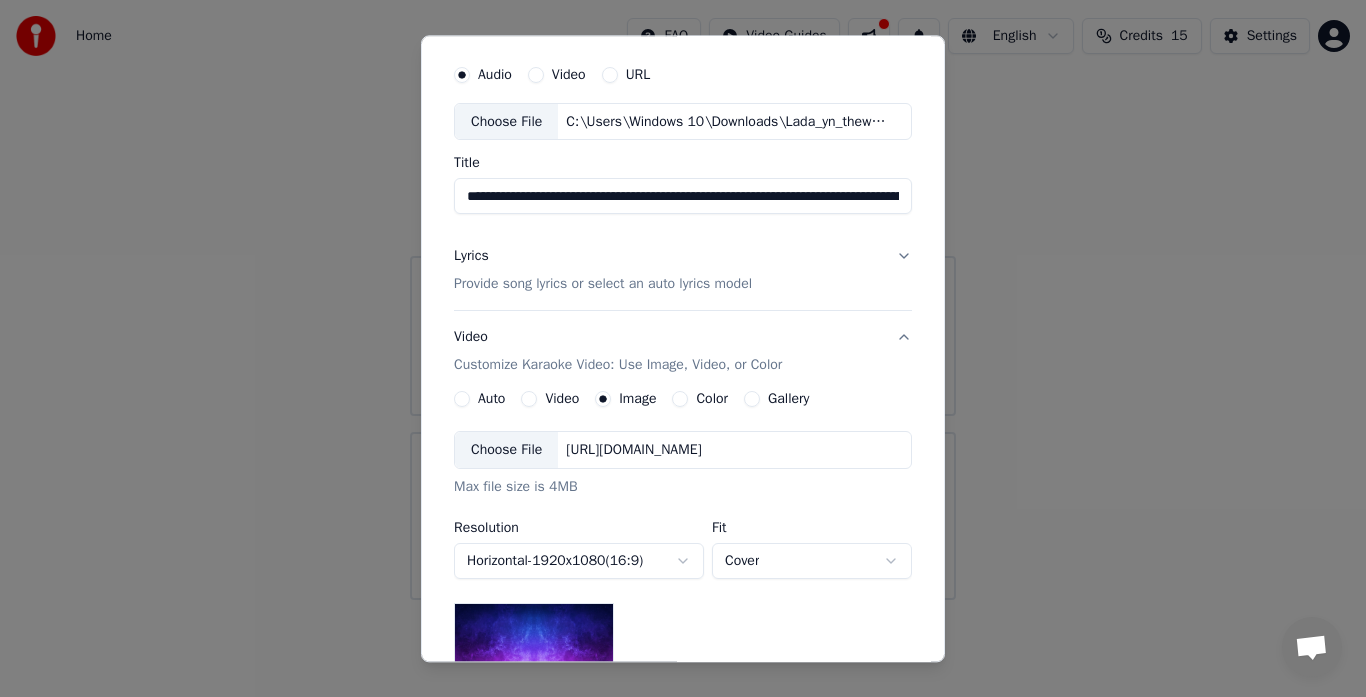 scroll, scrollTop: 0, scrollLeft: 0, axis: both 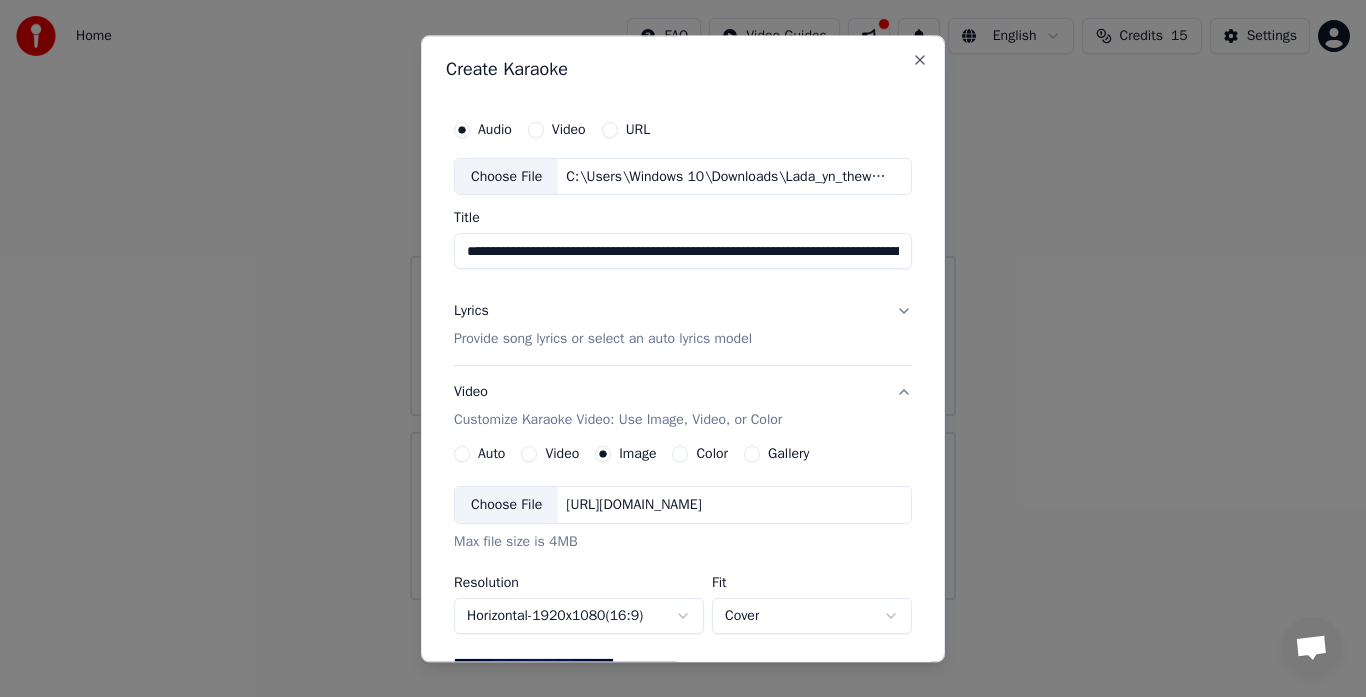 click on "Gallery" at bounding box center (752, 455) 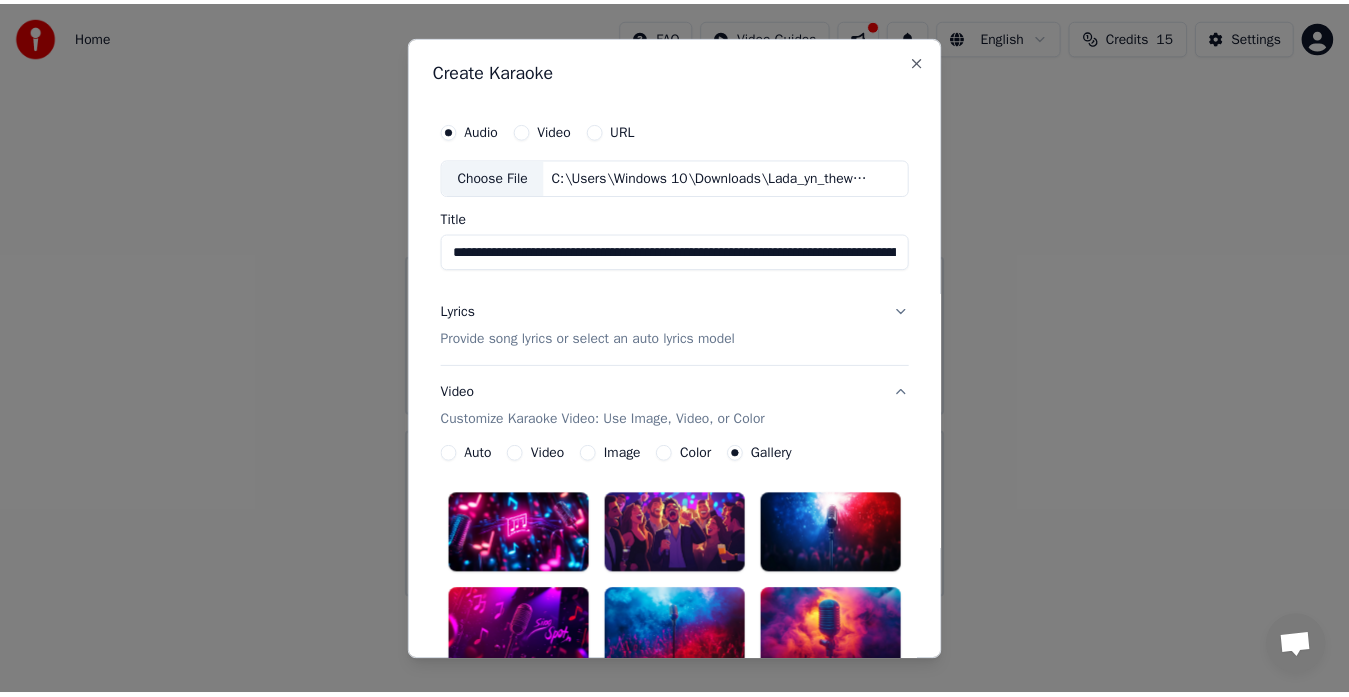 scroll, scrollTop: 576, scrollLeft: 0, axis: vertical 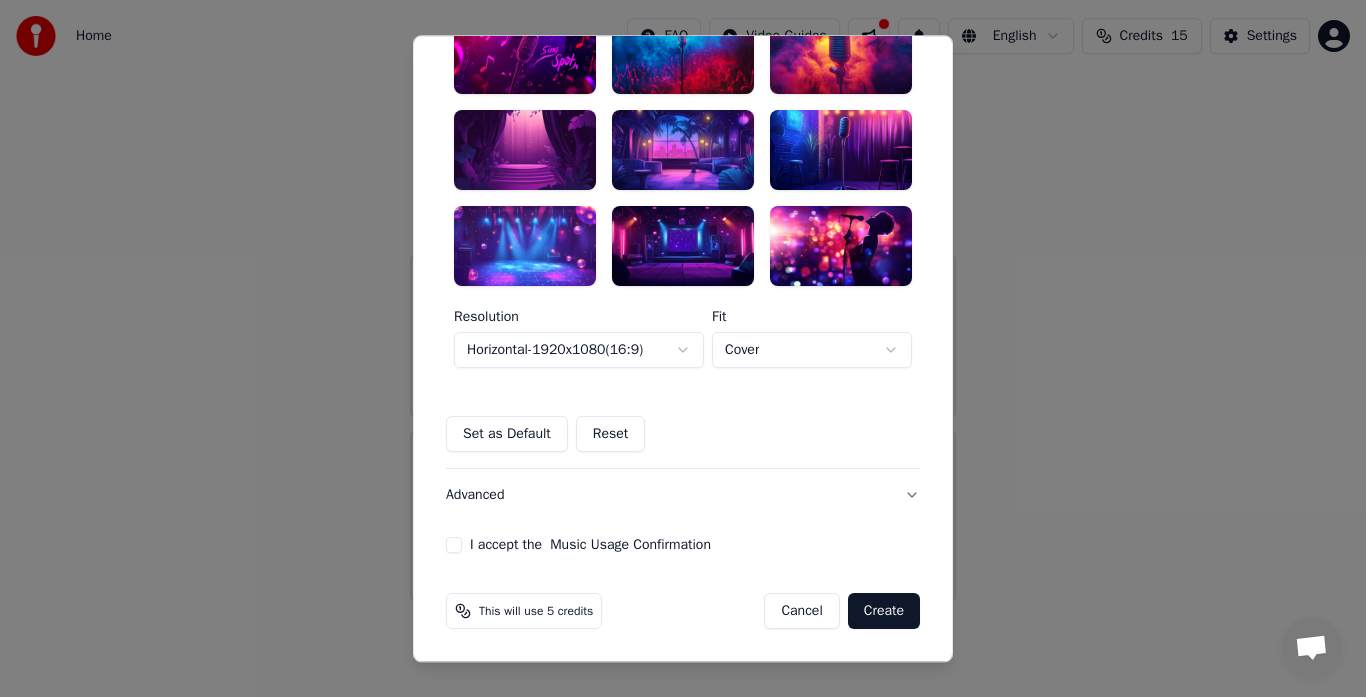 click at bounding box center [841, 246] 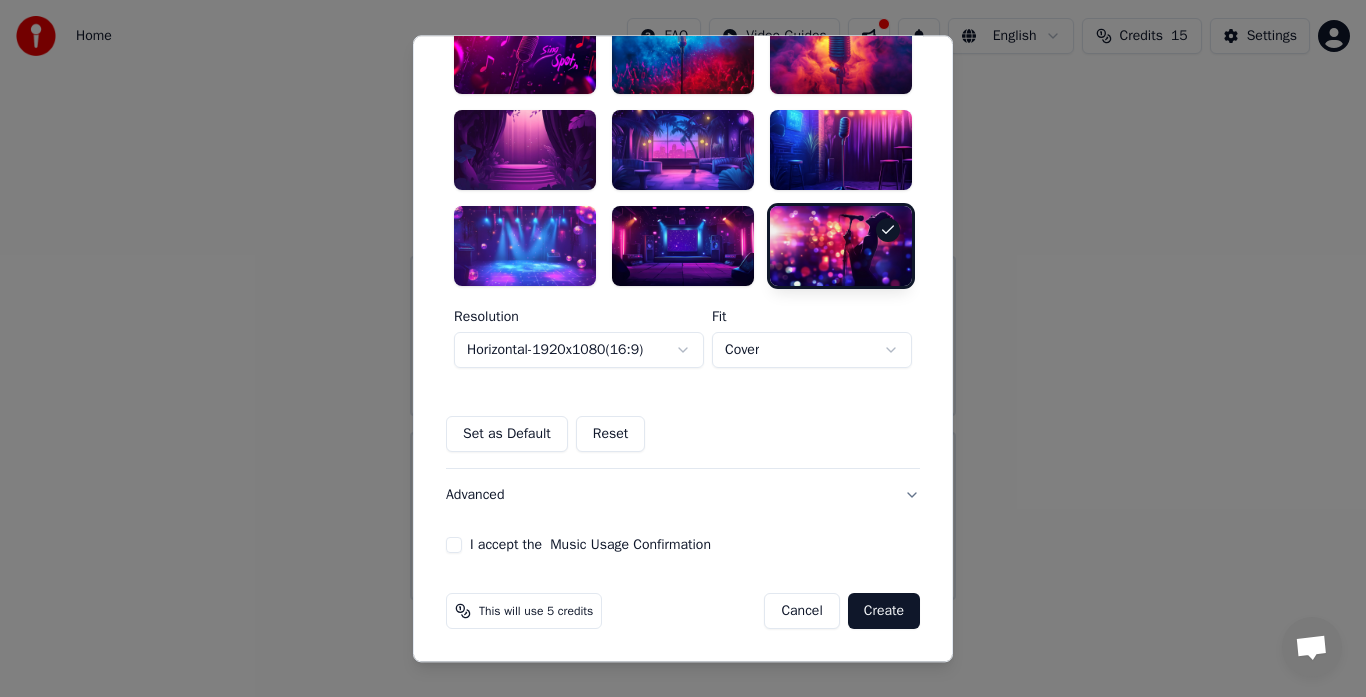 click at bounding box center (841, 151) 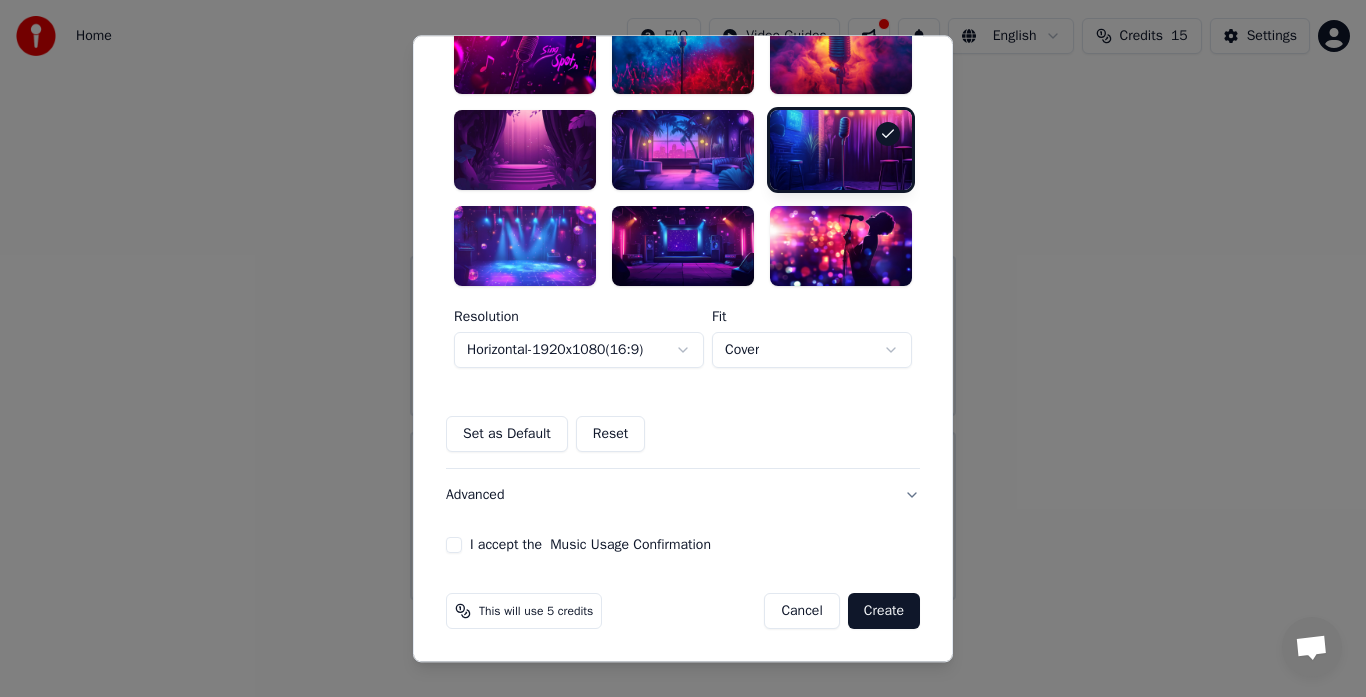click on "Create" at bounding box center [884, 611] 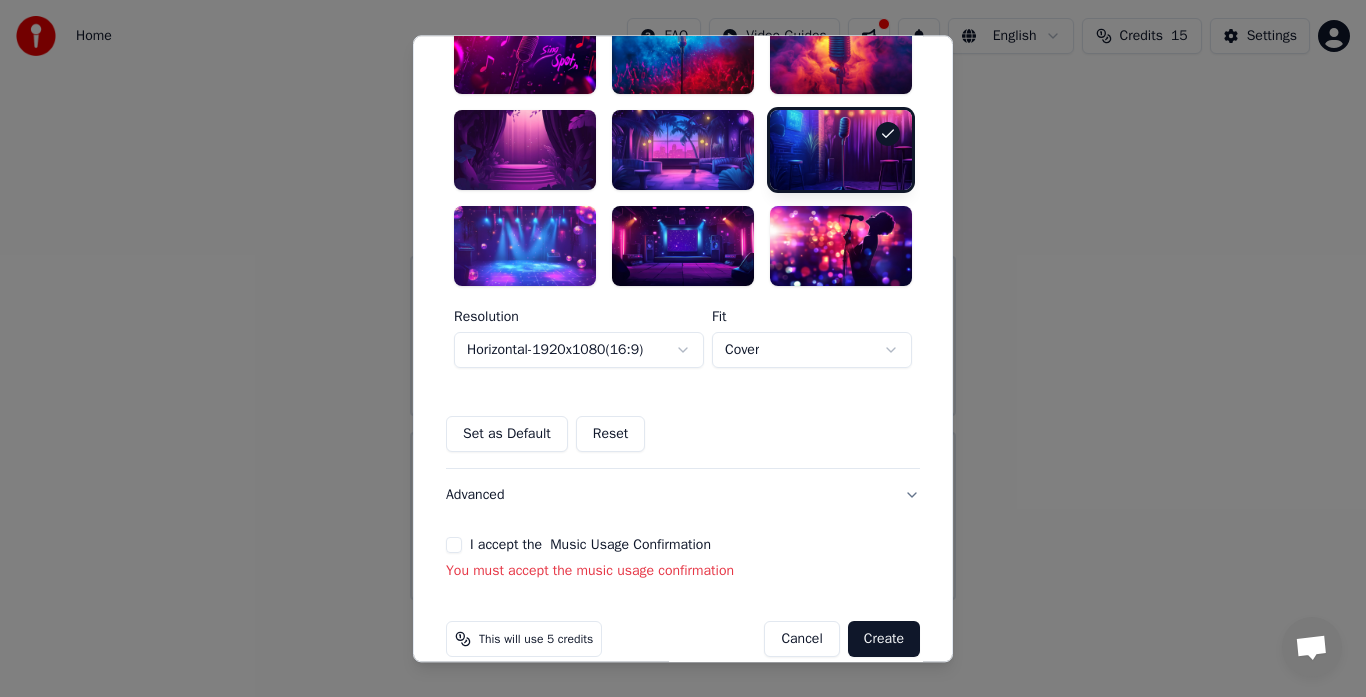 click on "**********" at bounding box center [683, 57] 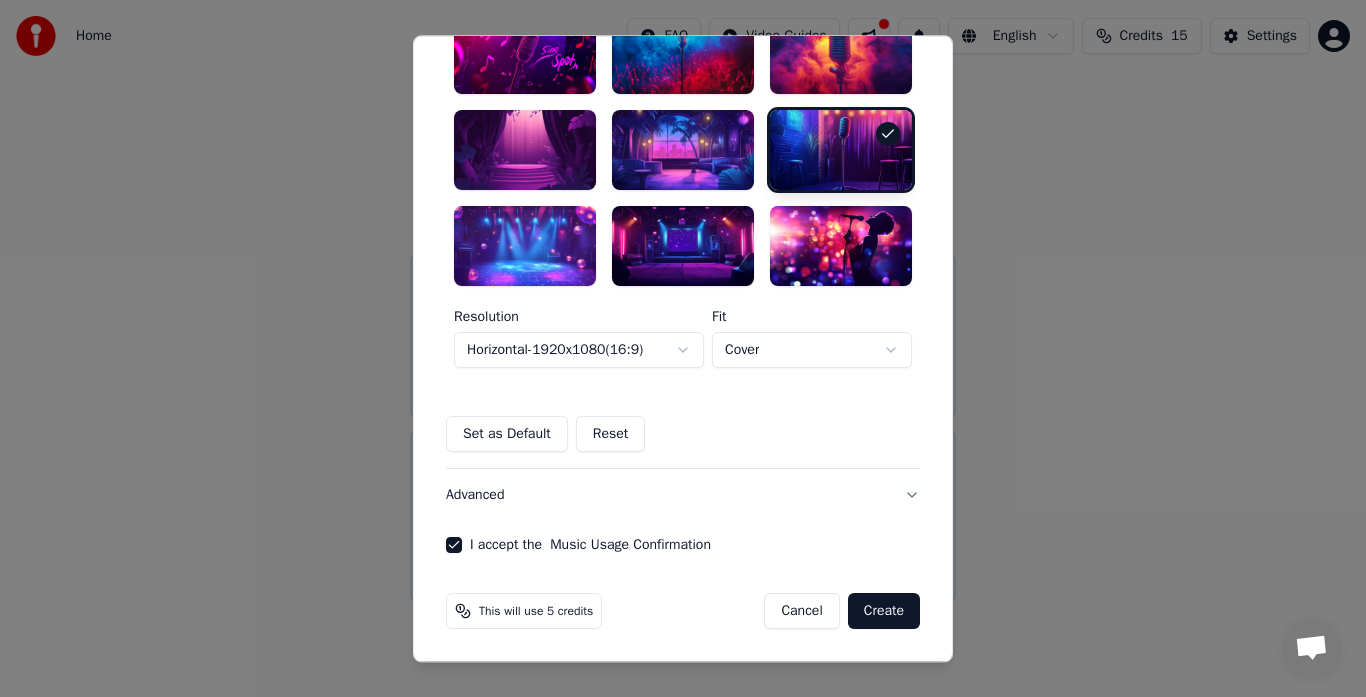 click on "Create" at bounding box center [884, 611] 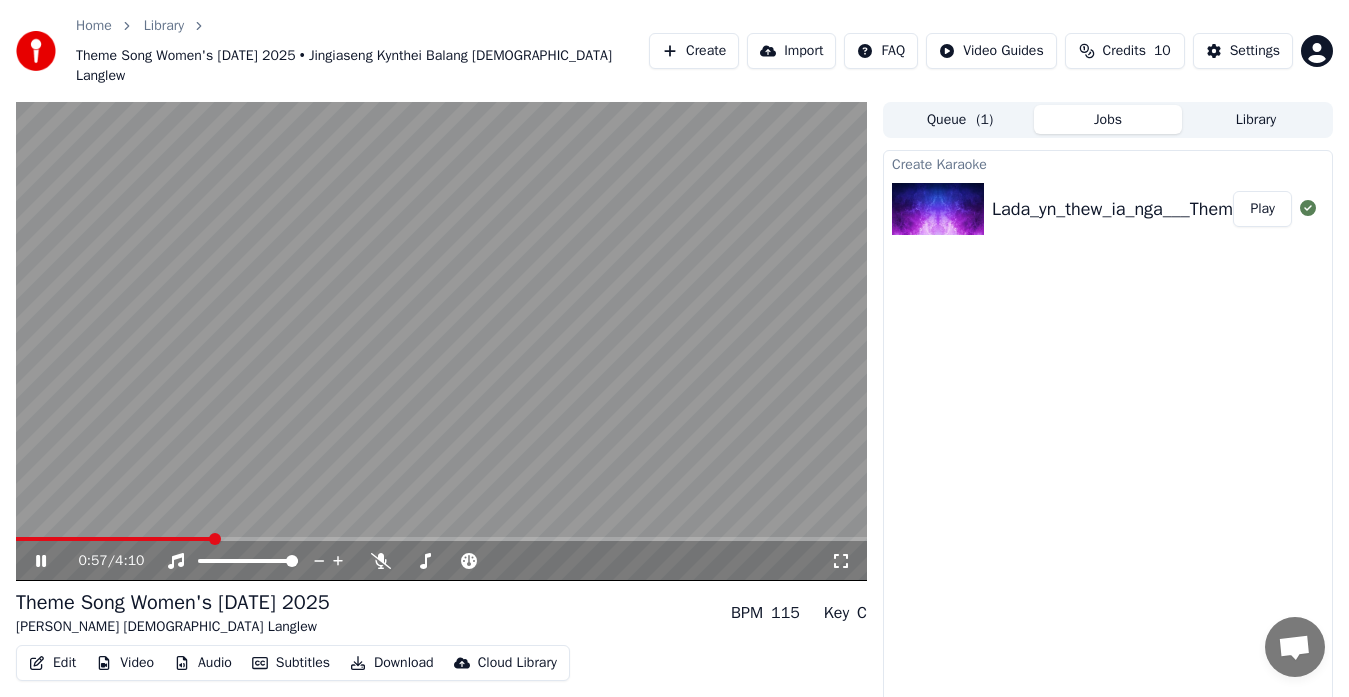 click at bounding box center (441, 539) 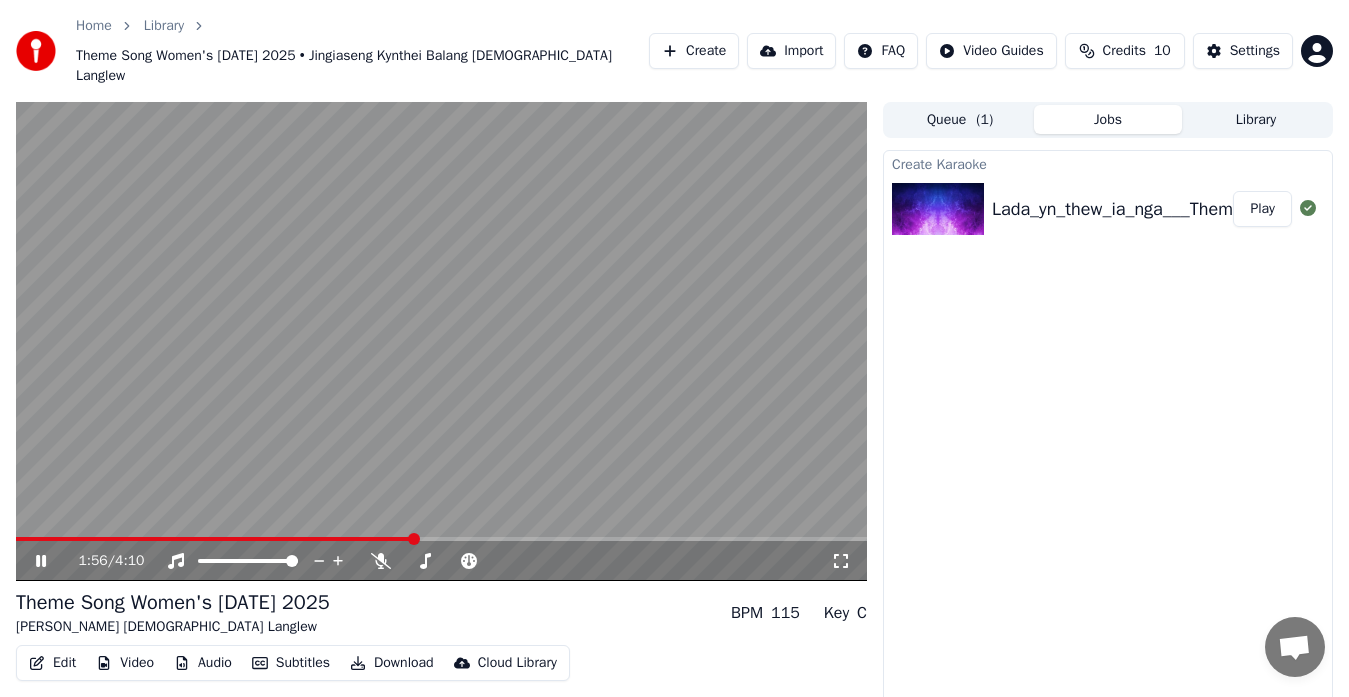 click at bounding box center (441, 341) 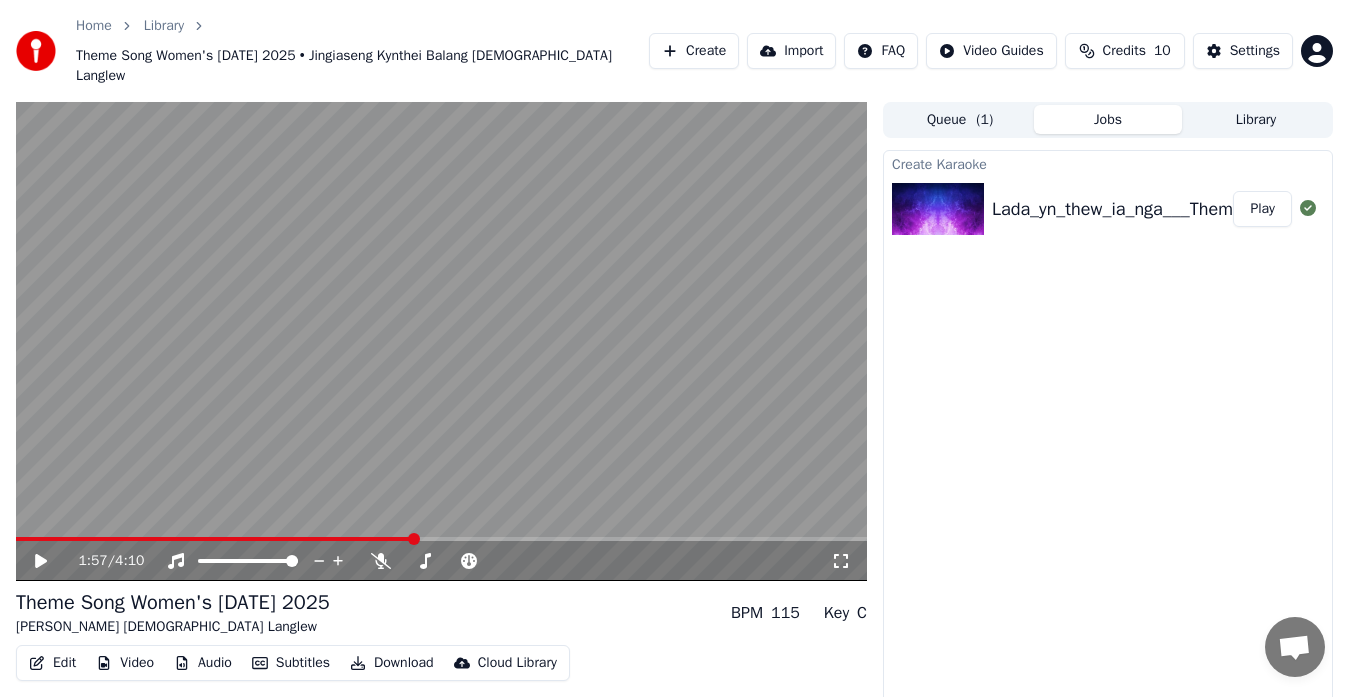 click at bounding box center [441, 341] 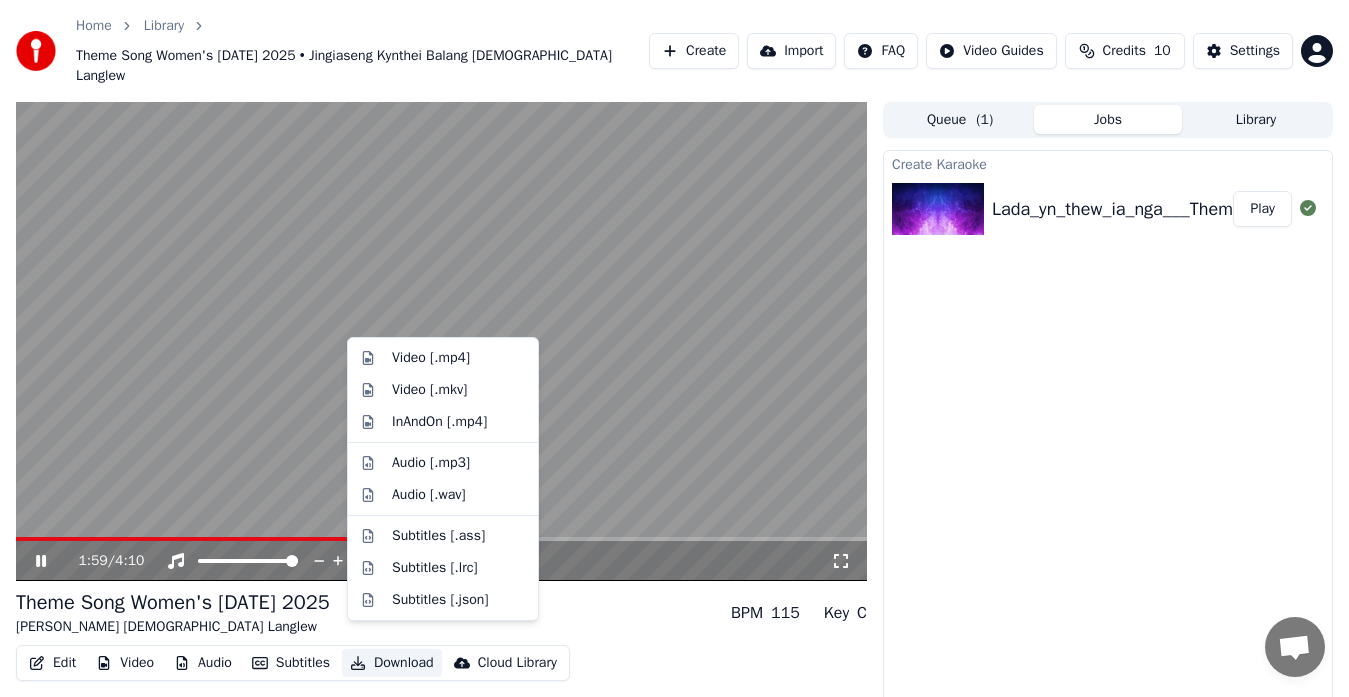 click on "Download" at bounding box center (392, 663) 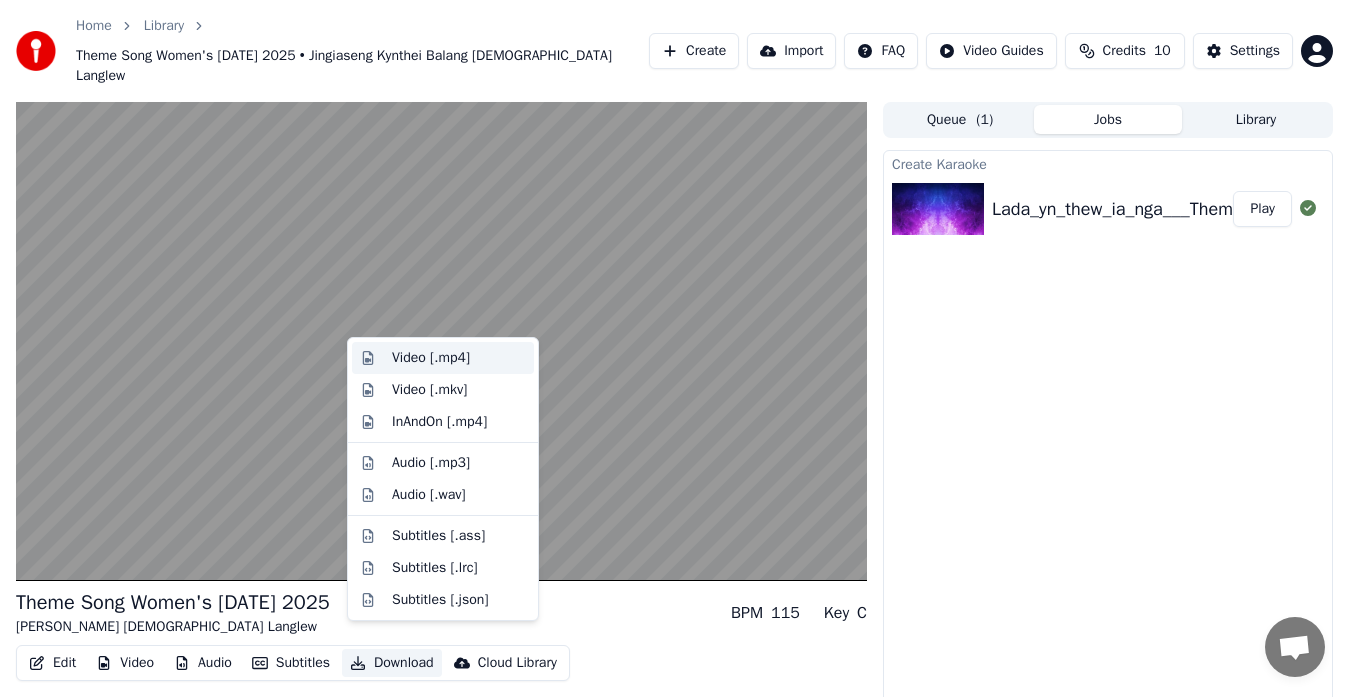 click on "Video [.mp4]" at bounding box center [431, 358] 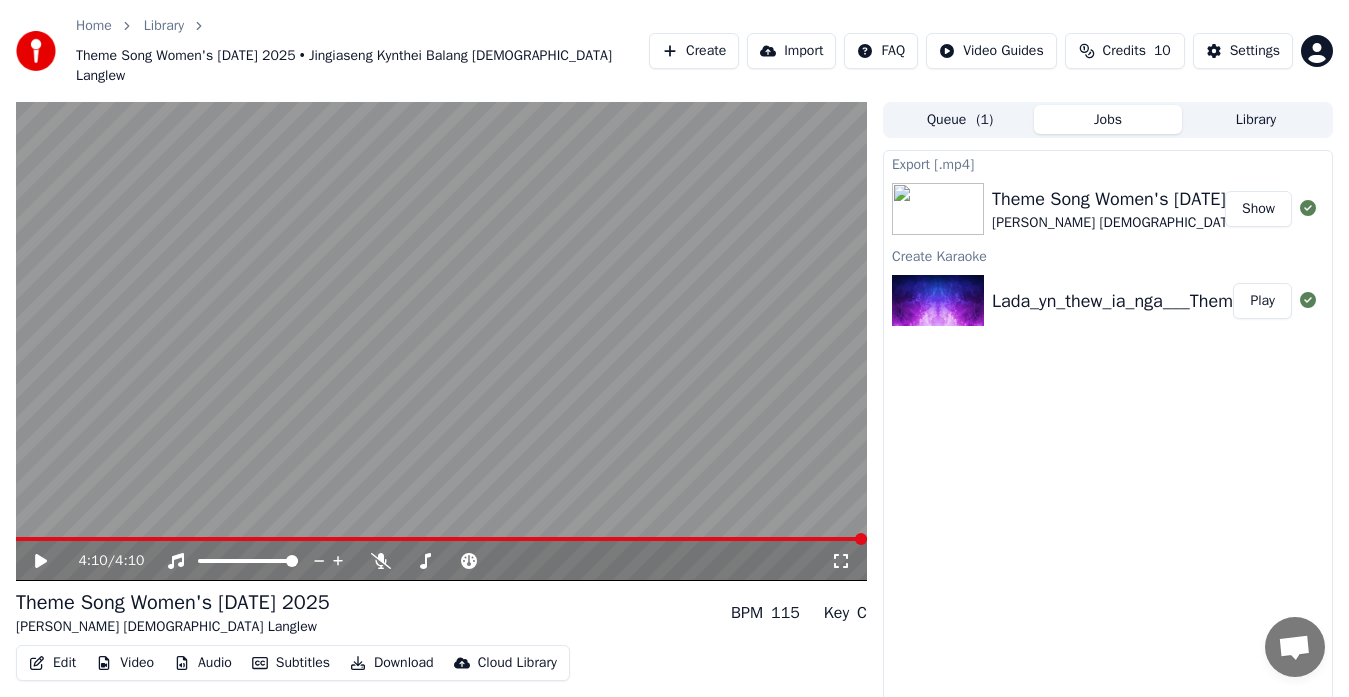 click on "Show" at bounding box center (1258, 209) 